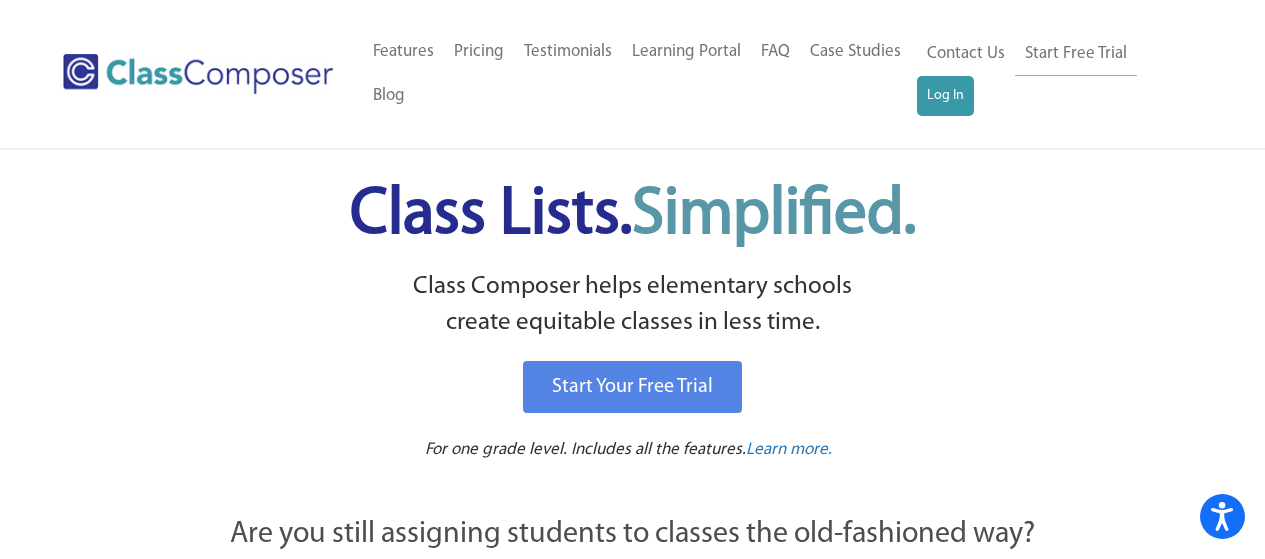 scroll, scrollTop: 0, scrollLeft: 0, axis: both 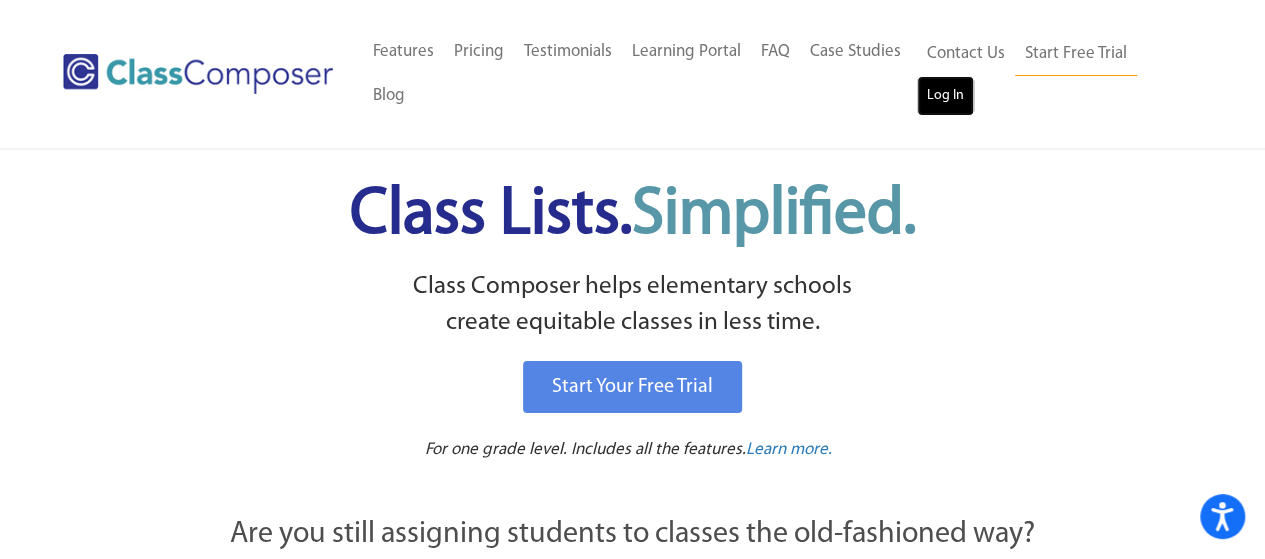 click on "Log In" at bounding box center (945, 96) 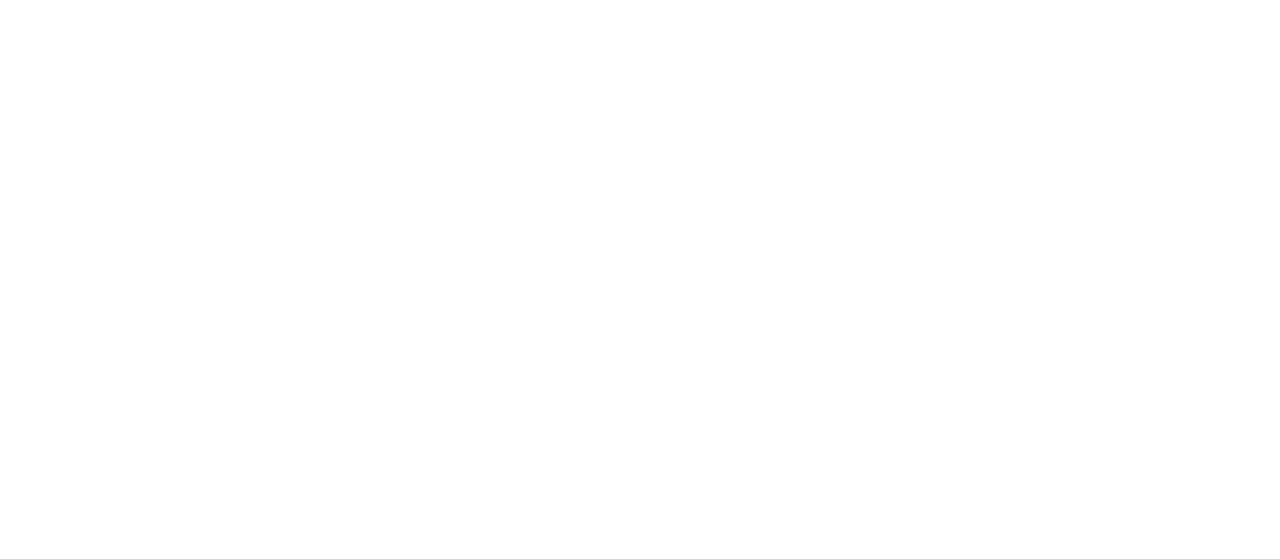 scroll, scrollTop: 0, scrollLeft: 0, axis: both 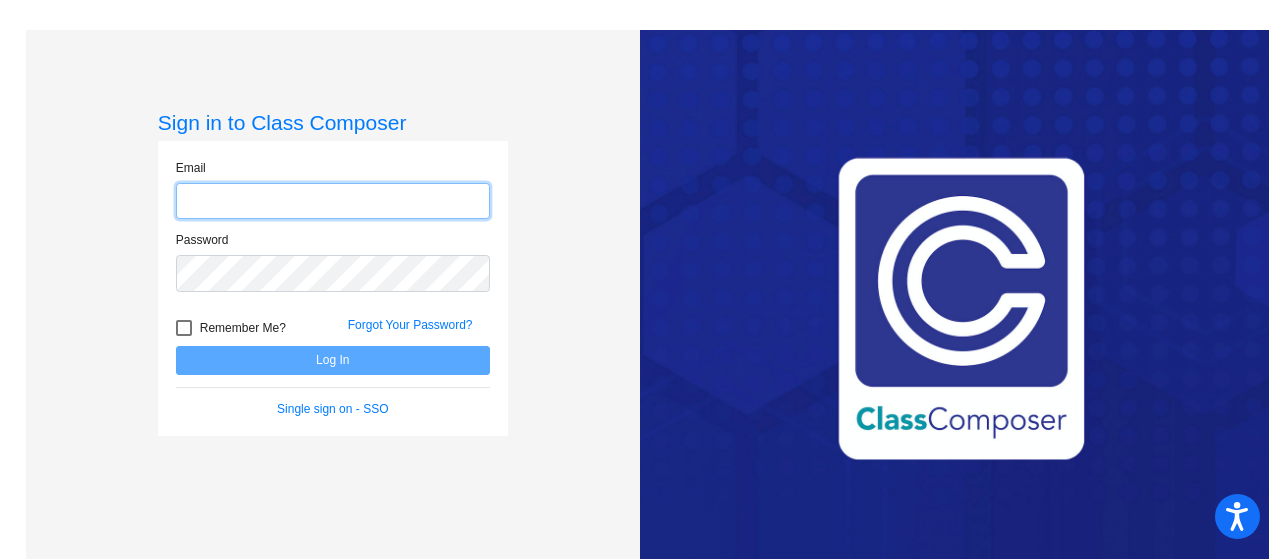 click 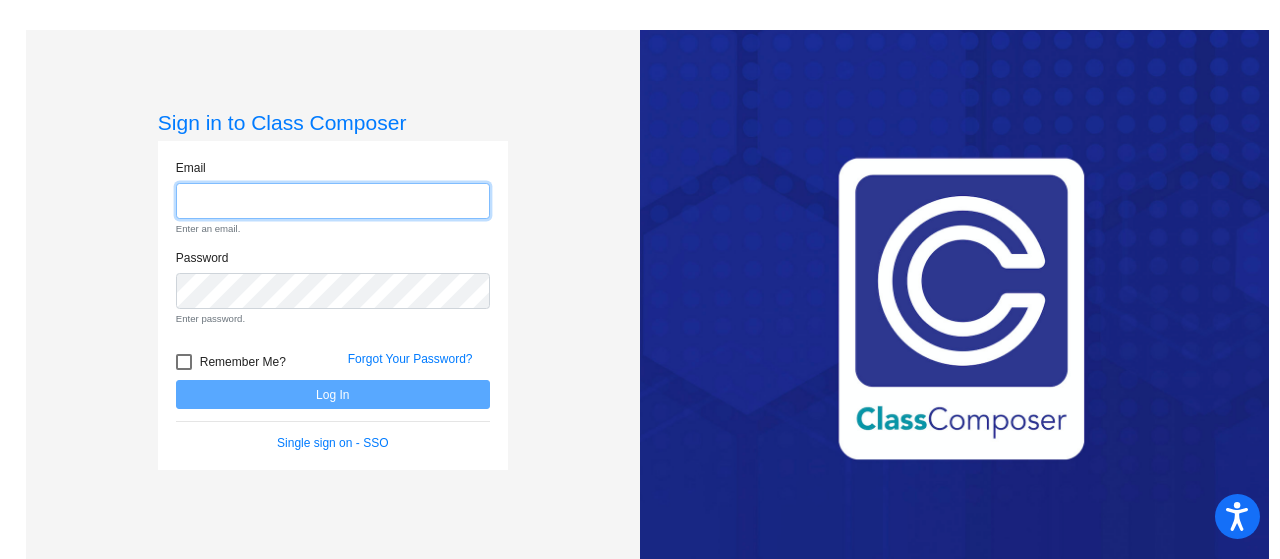 type on "[EMAIL]" 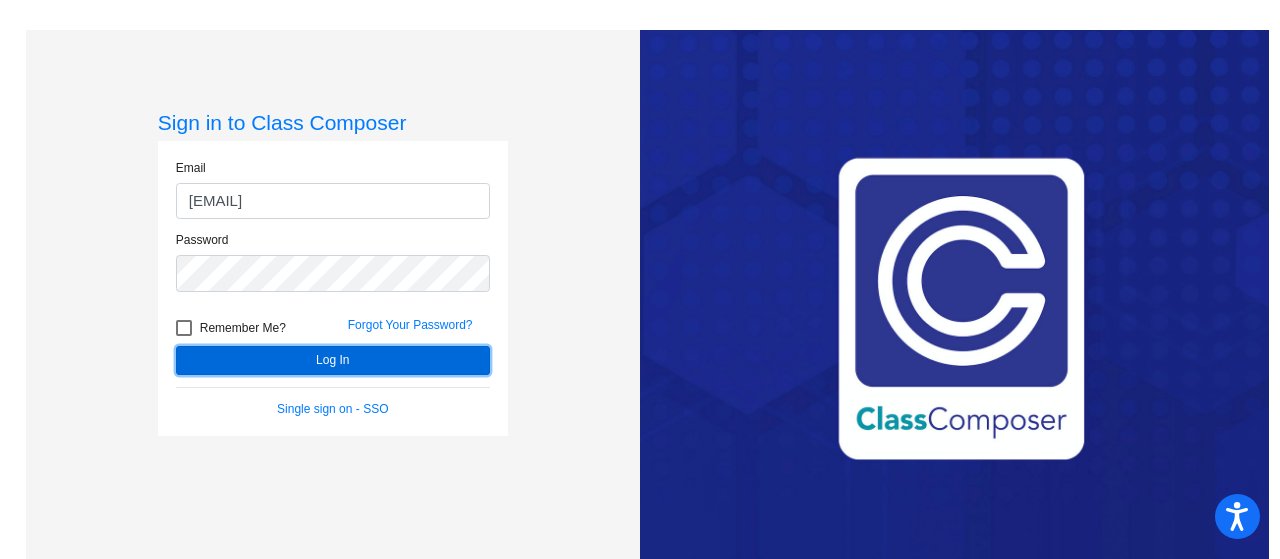 click on "Log In" 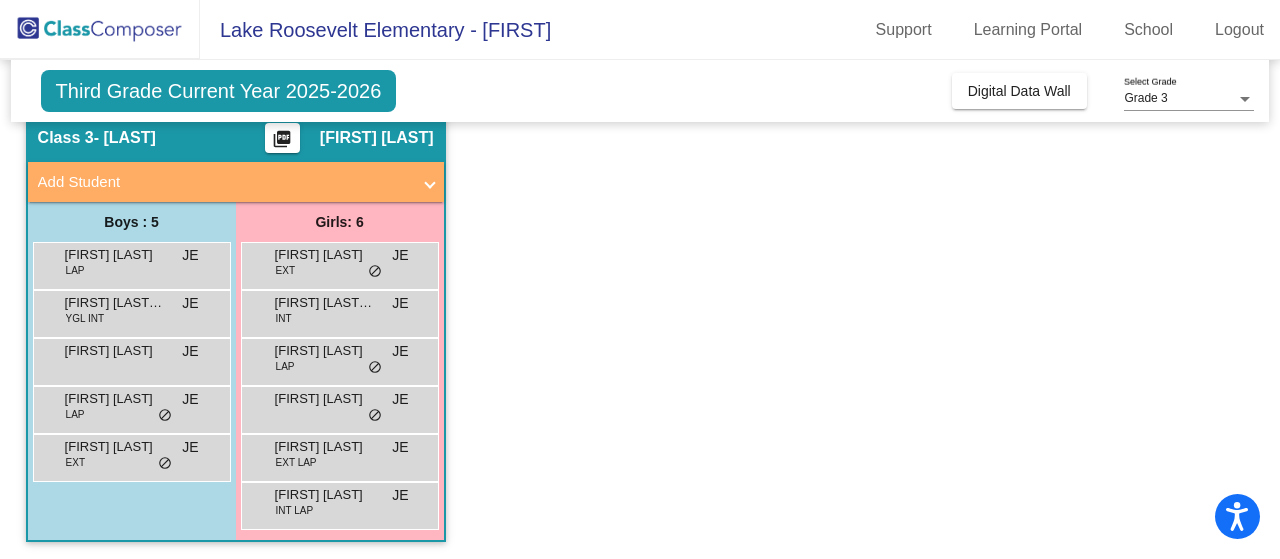 scroll, scrollTop: 80, scrollLeft: 0, axis: vertical 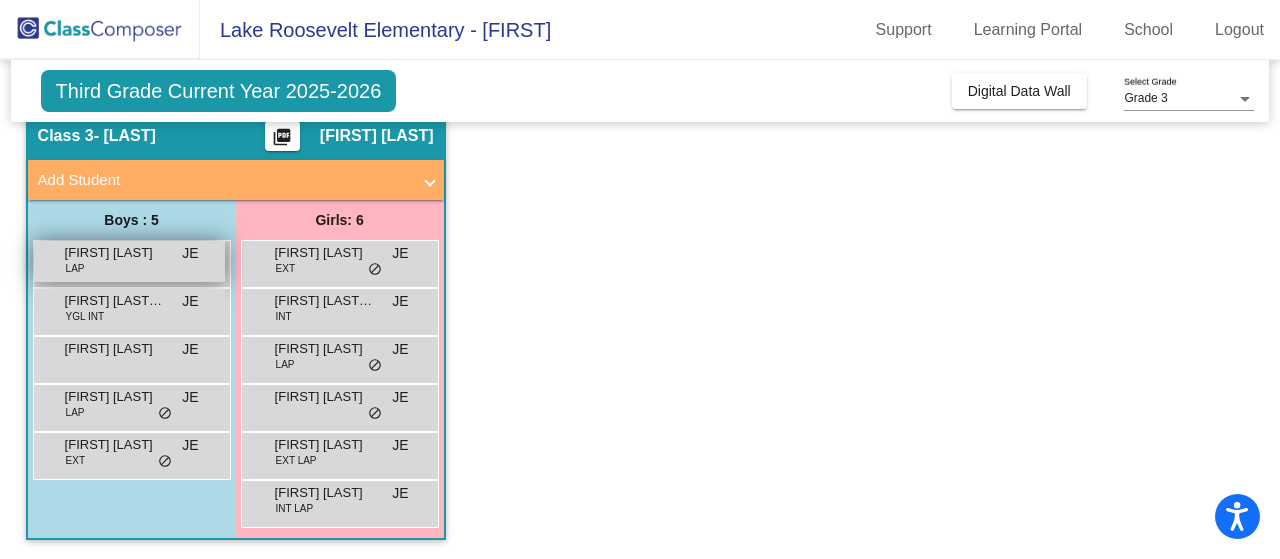 click on "Bensyn Covington LAP JE lock do_not_disturb_alt" at bounding box center (129, 261) 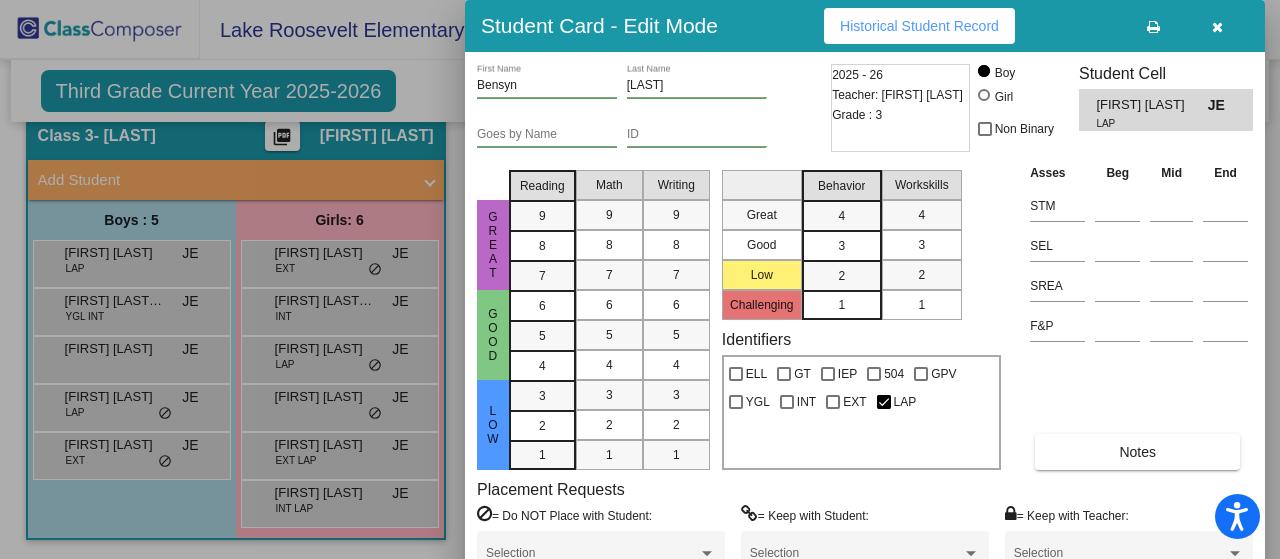 click on "Historical Student Record" at bounding box center [919, 26] 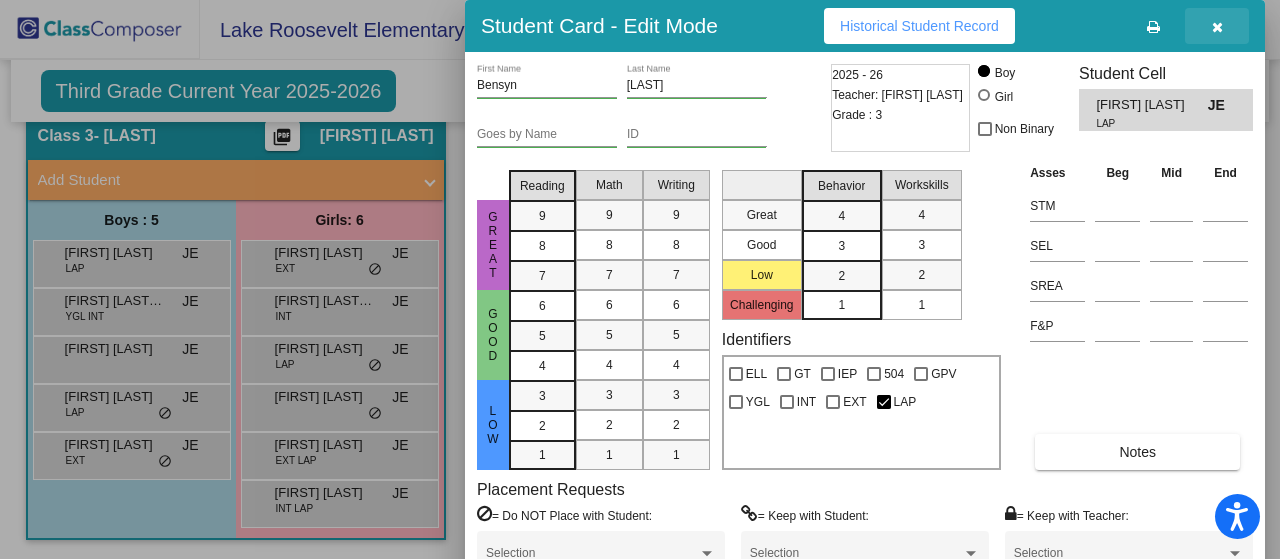 click at bounding box center [1217, 26] 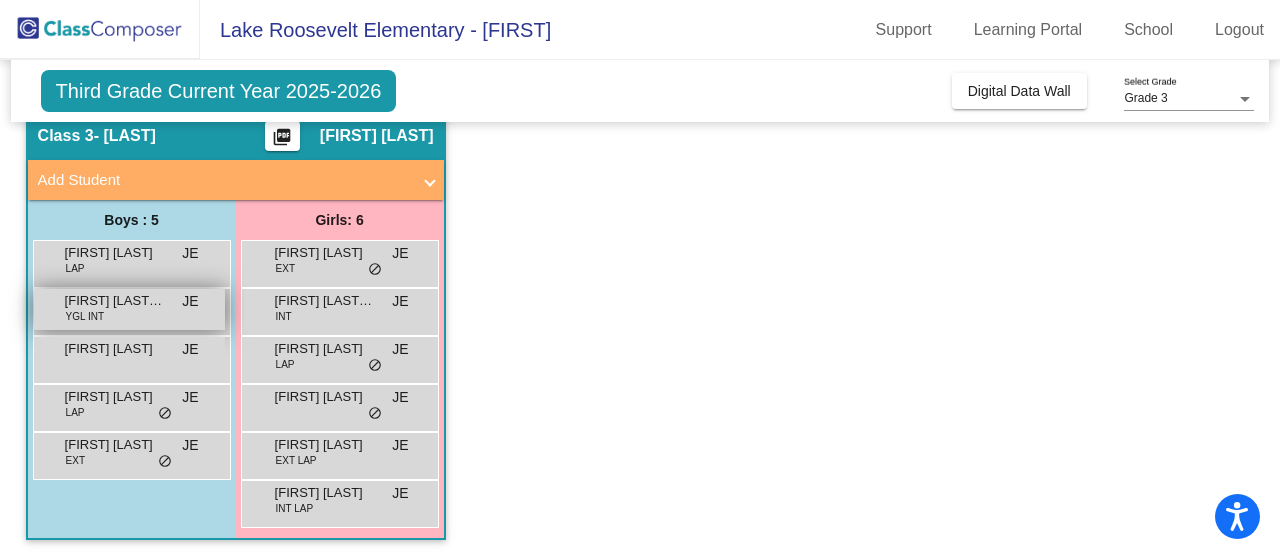 click on "Kevin Mosher Jr" at bounding box center [115, 301] 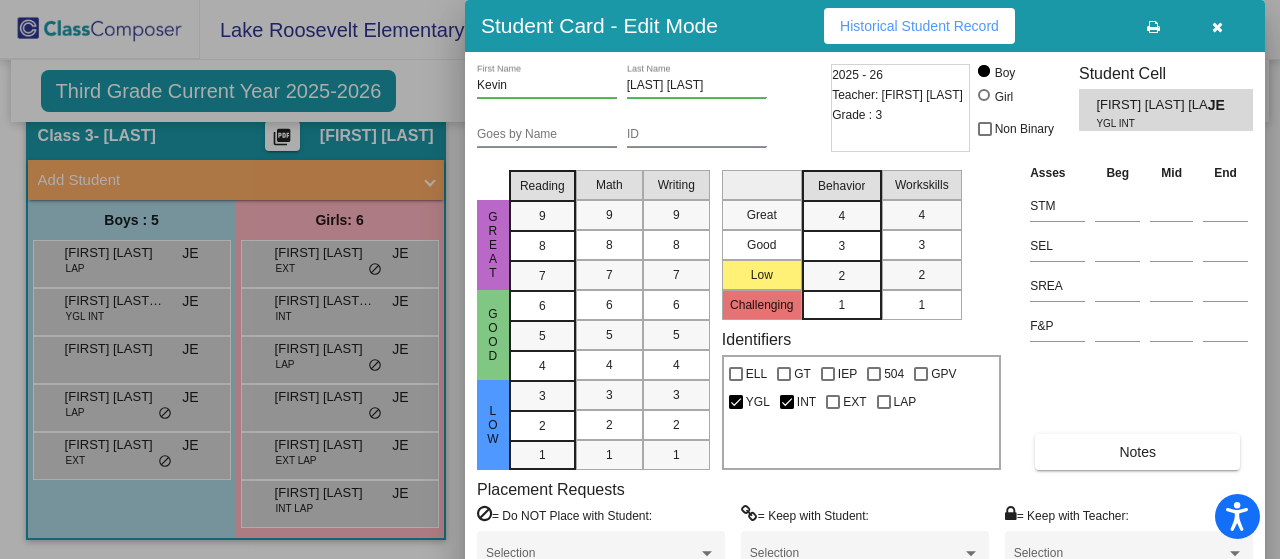 click on "Historical Student Record" at bounding box center (919, 26) 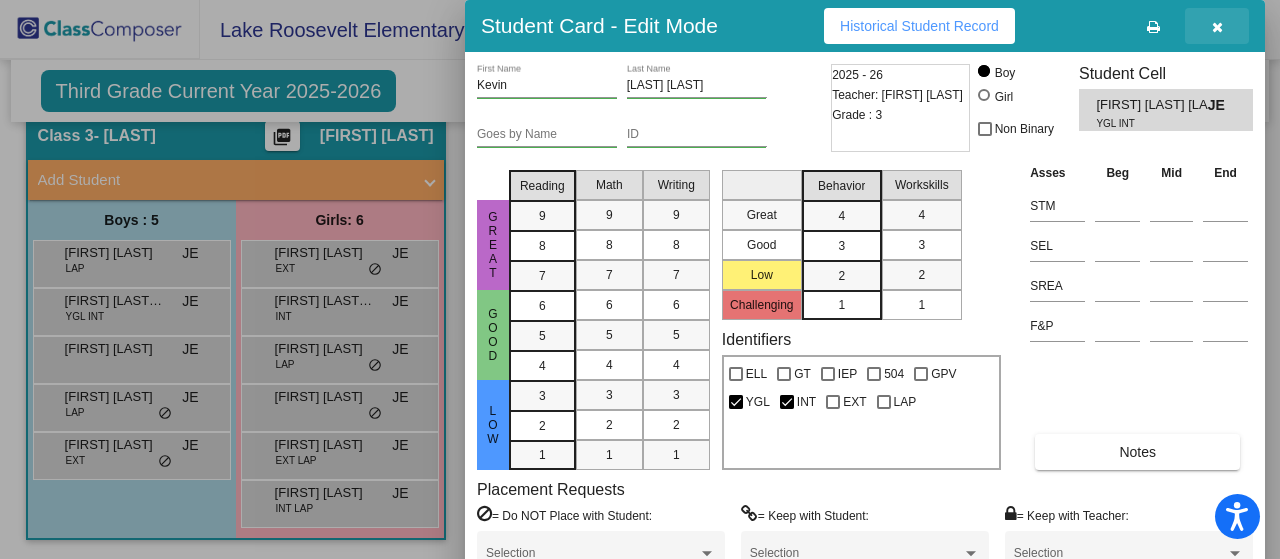 click at bounding box center [1217, 27] 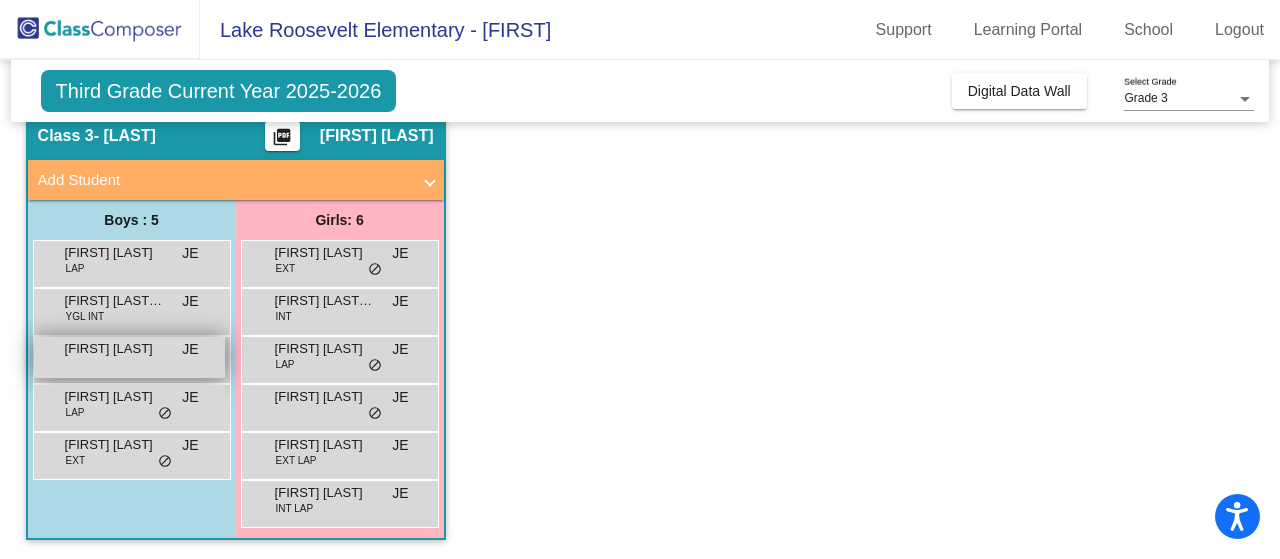 click on "Leeland Desautel" at bounding box center [115, 349] 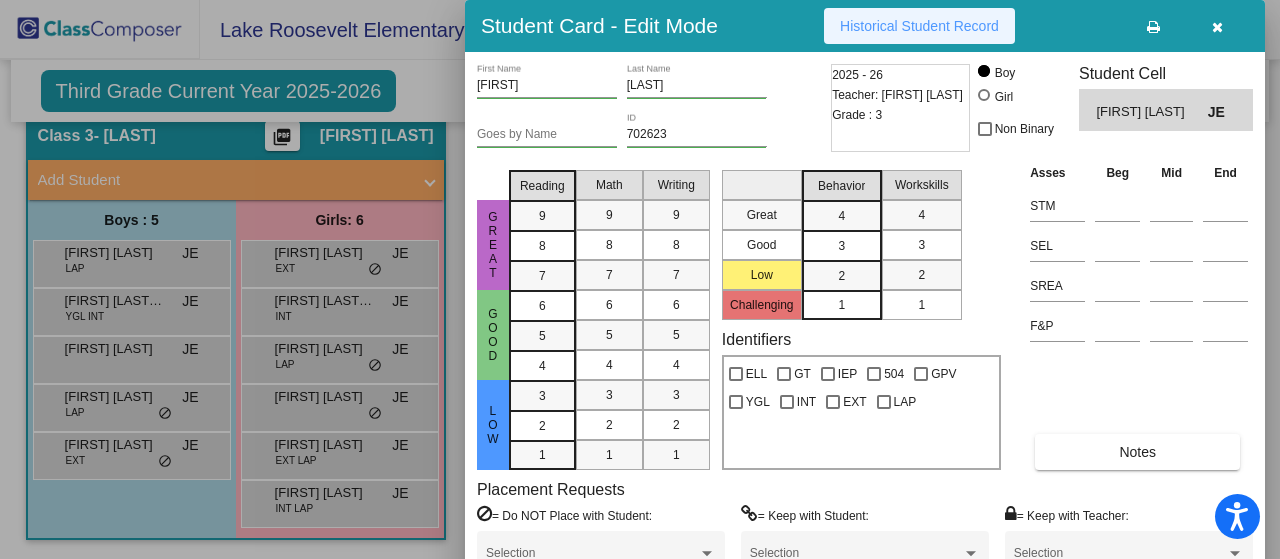 click on "Historical Student Record" at bounding box center [919, 26] 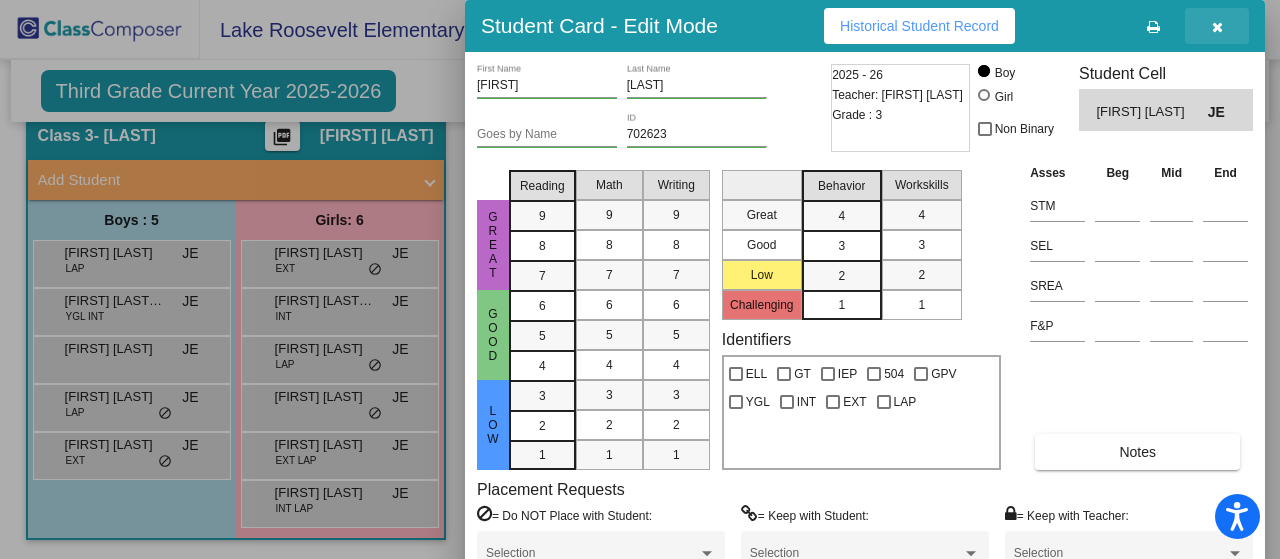 click at bounding box center [1217, 27] 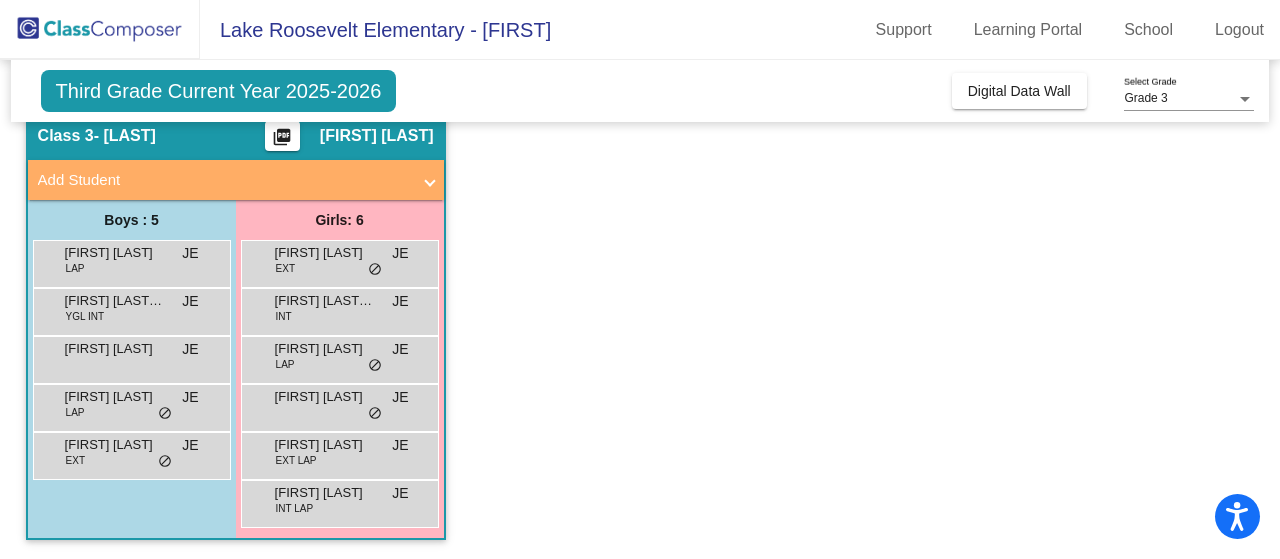 scroll, scrollTop: 0, scrollLeft: 0, axis: both 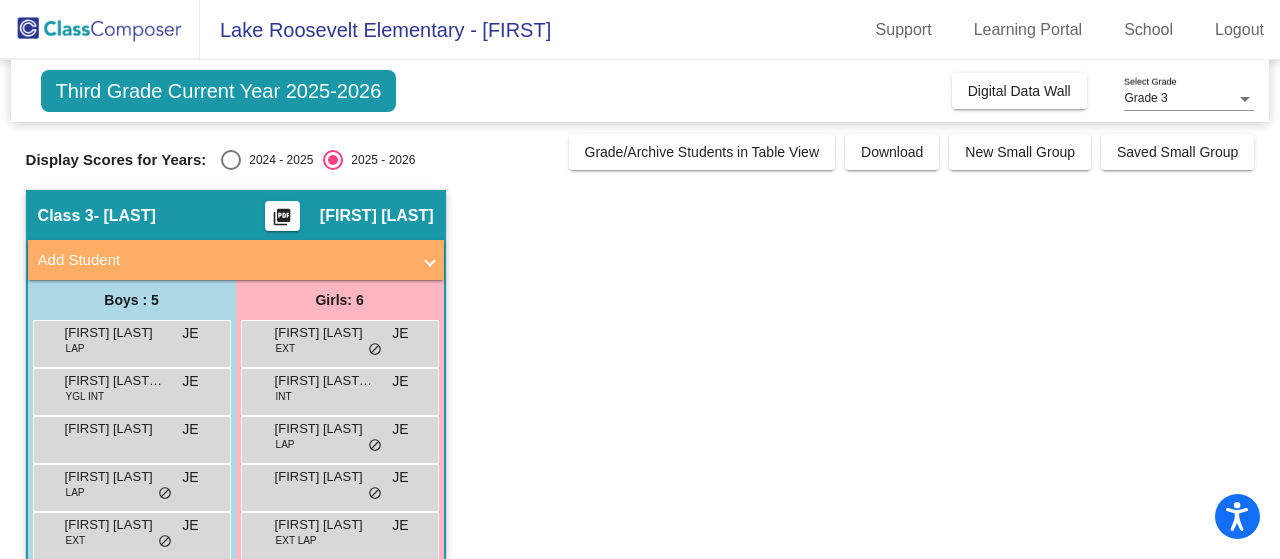 click on "Third Grade Current Year 2025-2026" 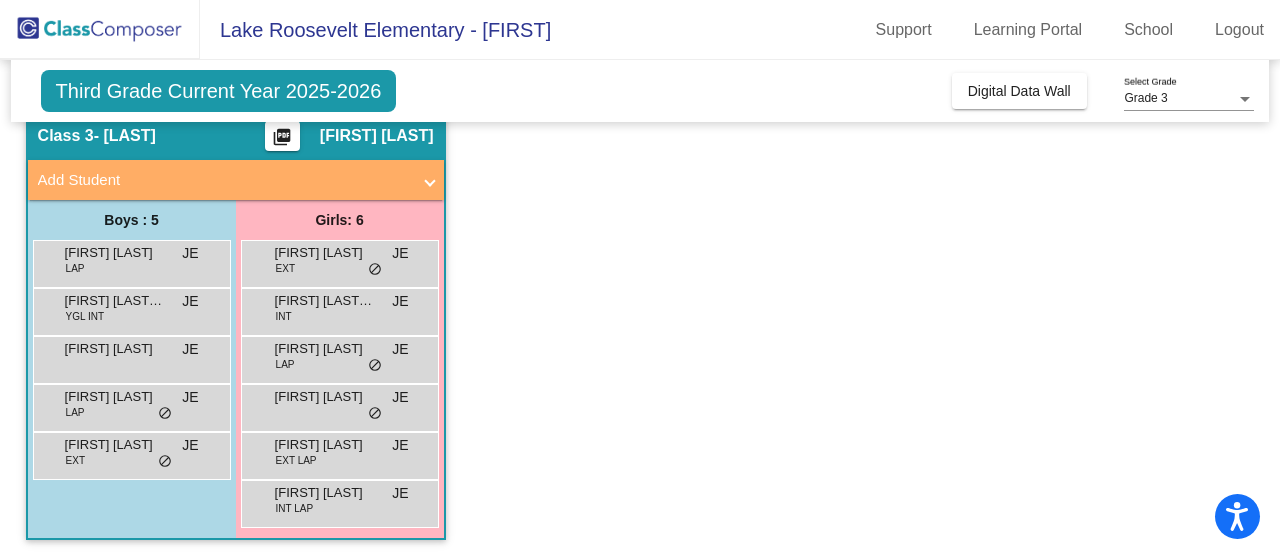 scroll, scrollTop: 0, scrollLeft: 0, axis: both 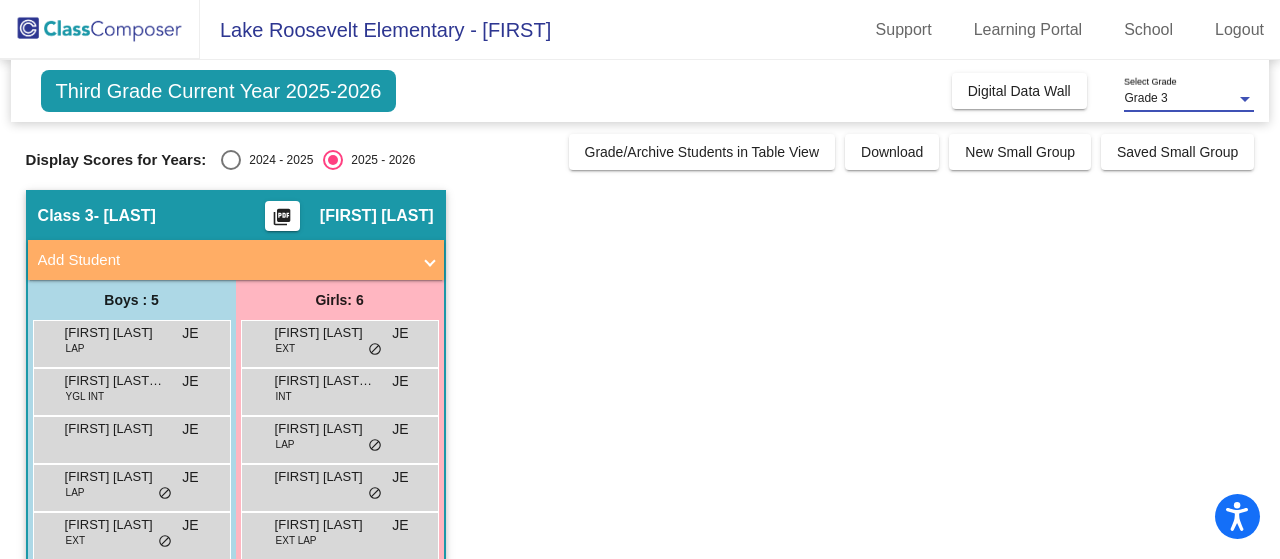 click on "Grade 3" at bounding box center [1180, 99] 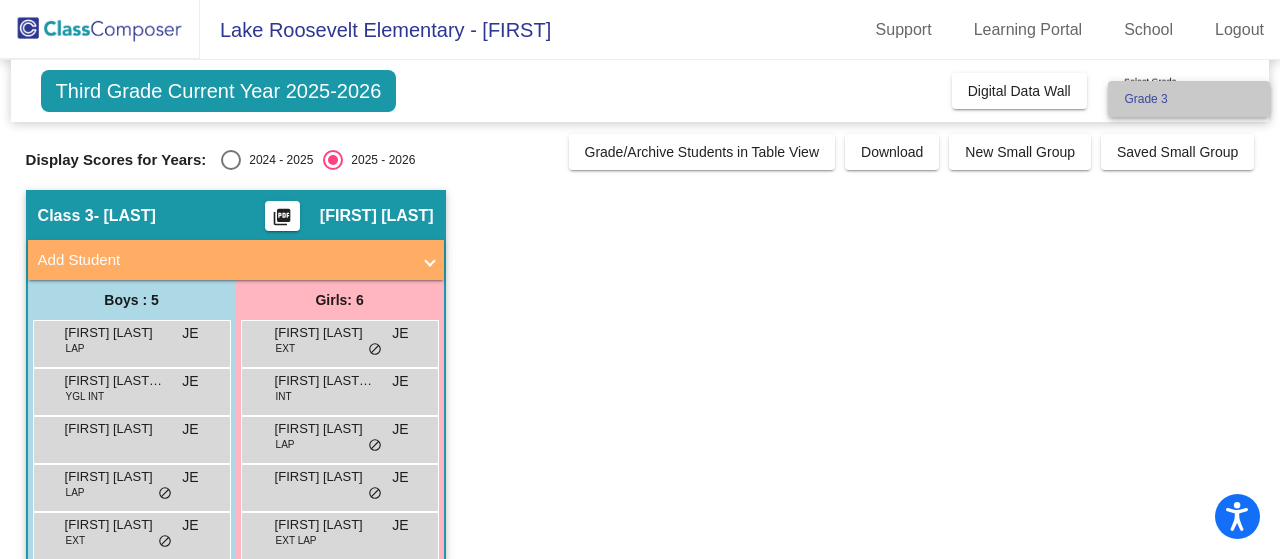 click on "Grade 3" at bounding box center (1189, 99) 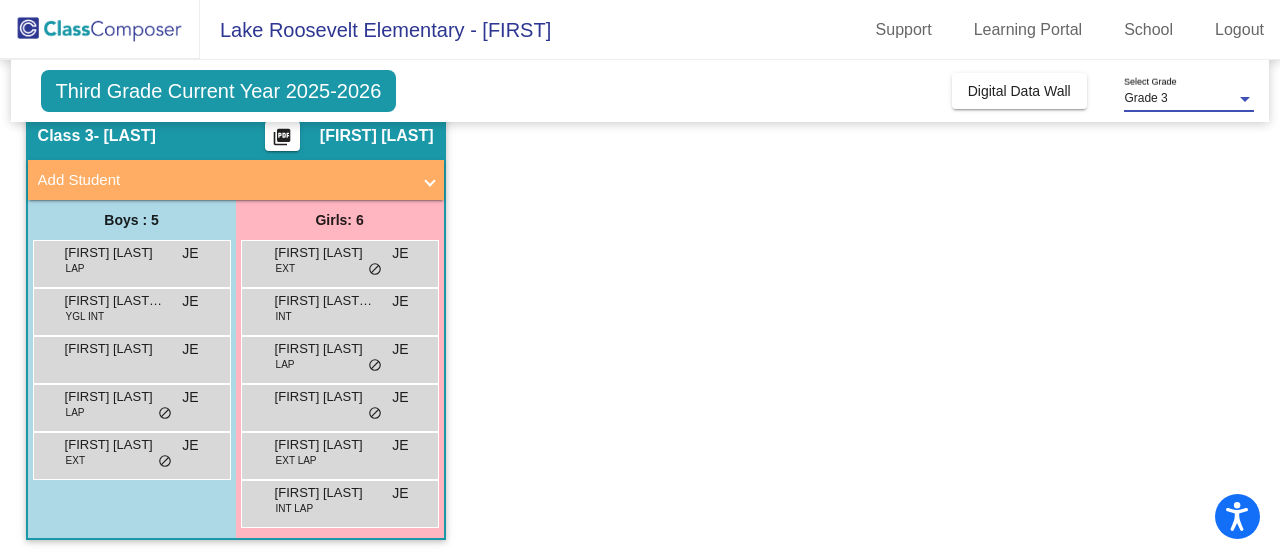 scroll, scrollTop: 0, scrollLeft: 0, axis: both 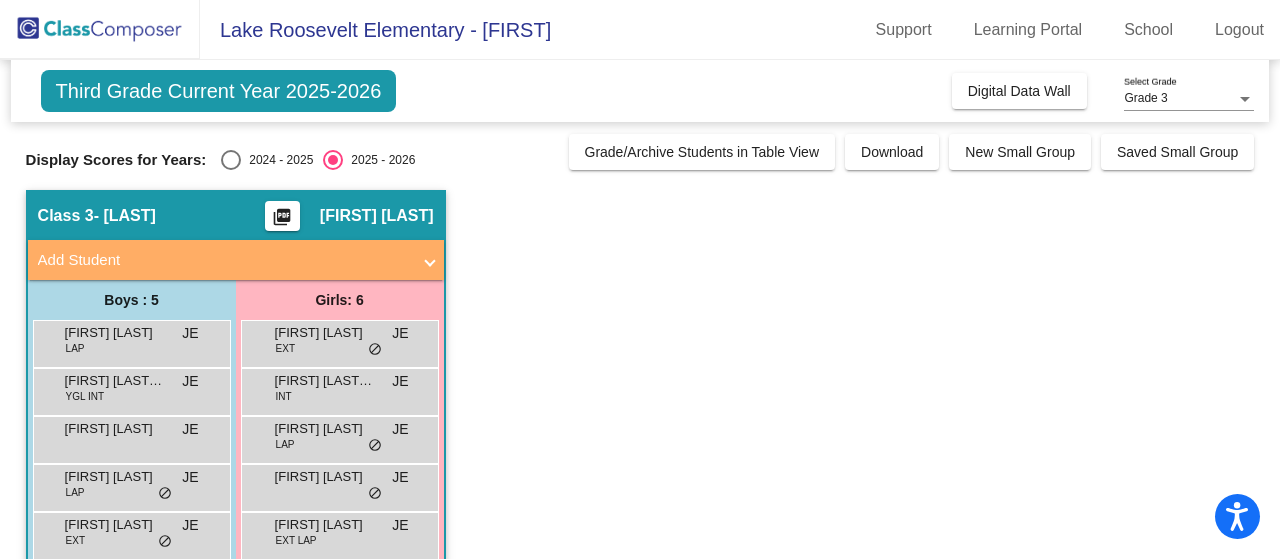 click on "Add Student" at bounding box center [232, 260] 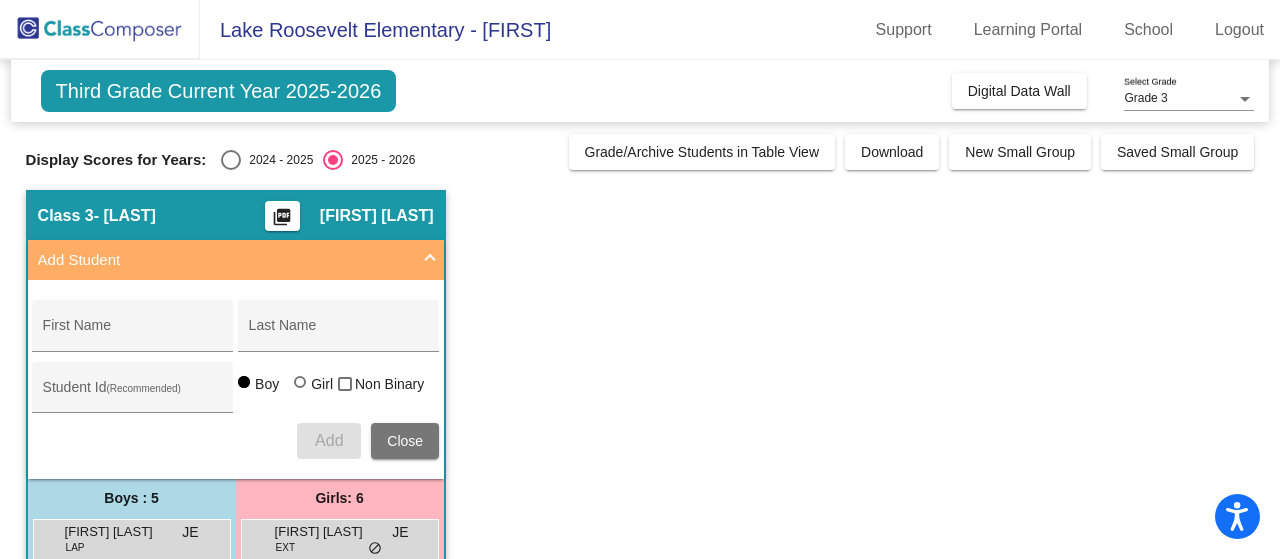 click on "Add Student" at bounding box center (232, 260) 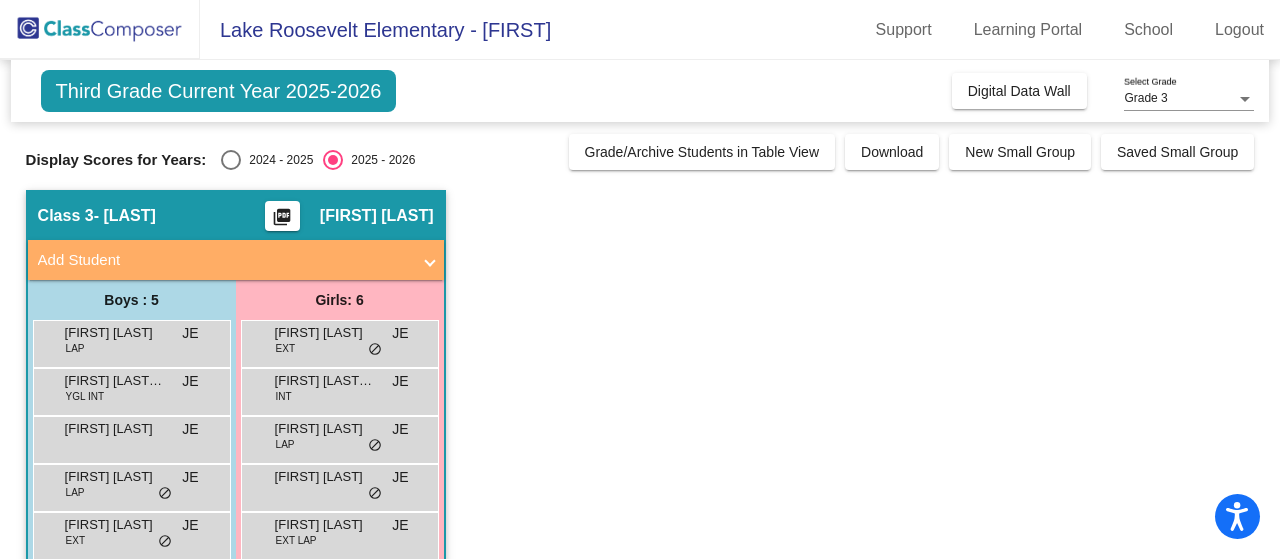 scroll, scrollTop: 80, scrollLeft: 0, axis: vertical 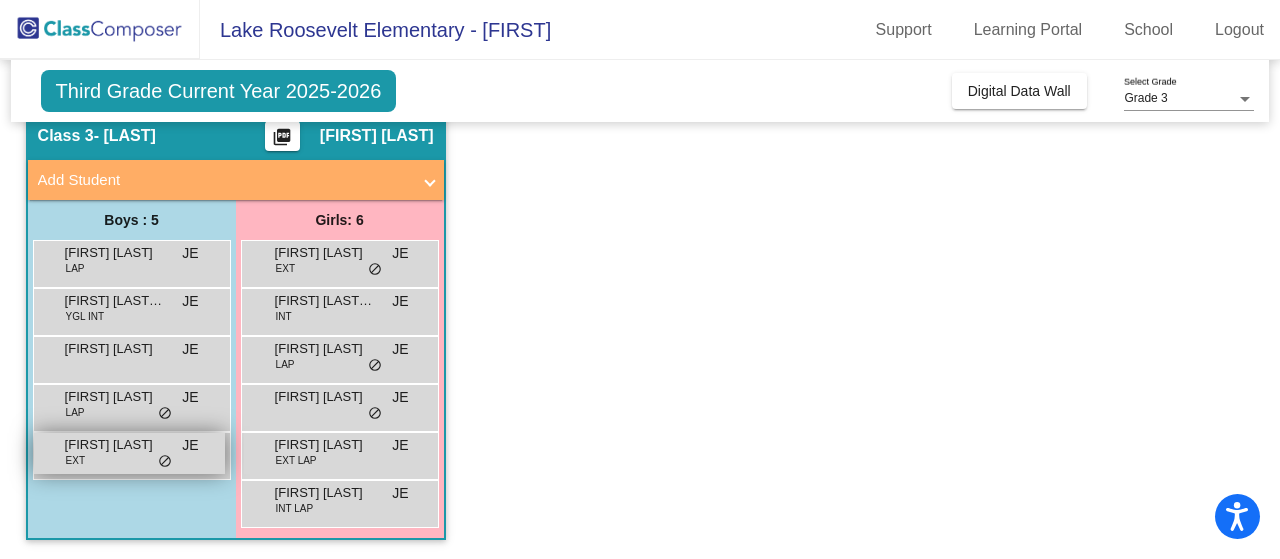click on "Traitan Gallaher" at bounding box center (115, 445) 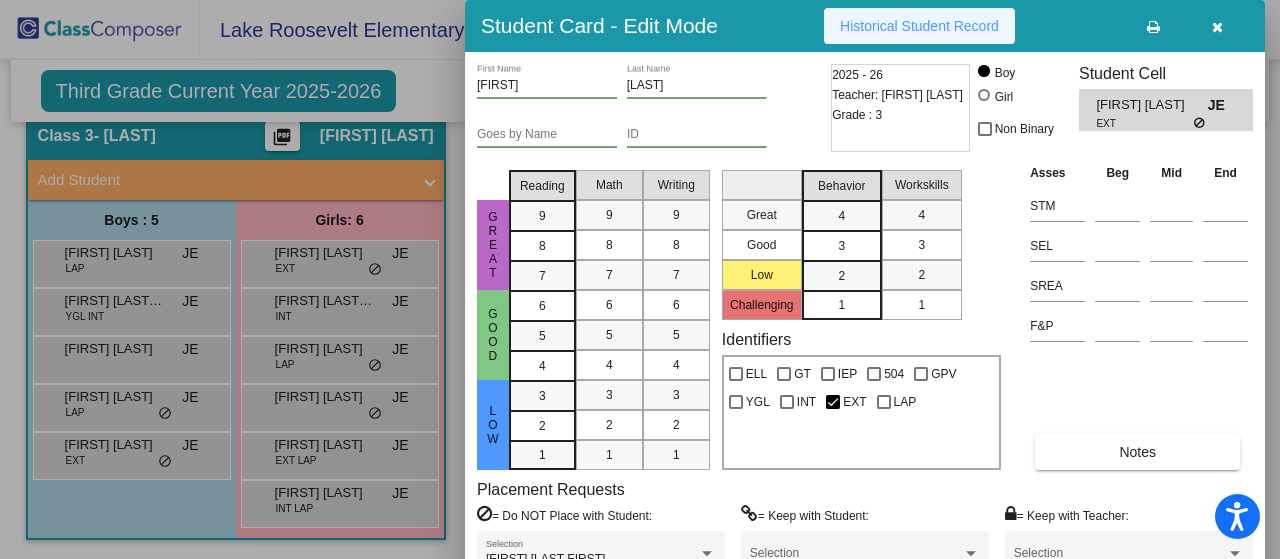 click on "Historical Student Record" at bounding box center (919, 26) 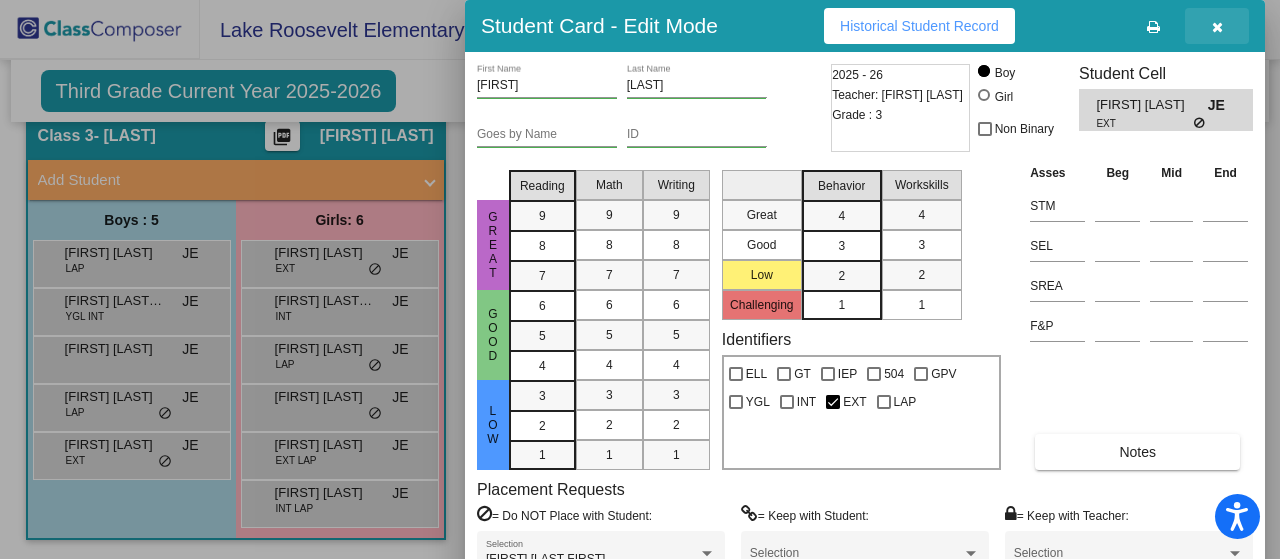 click at bounding box center (1217, 26) 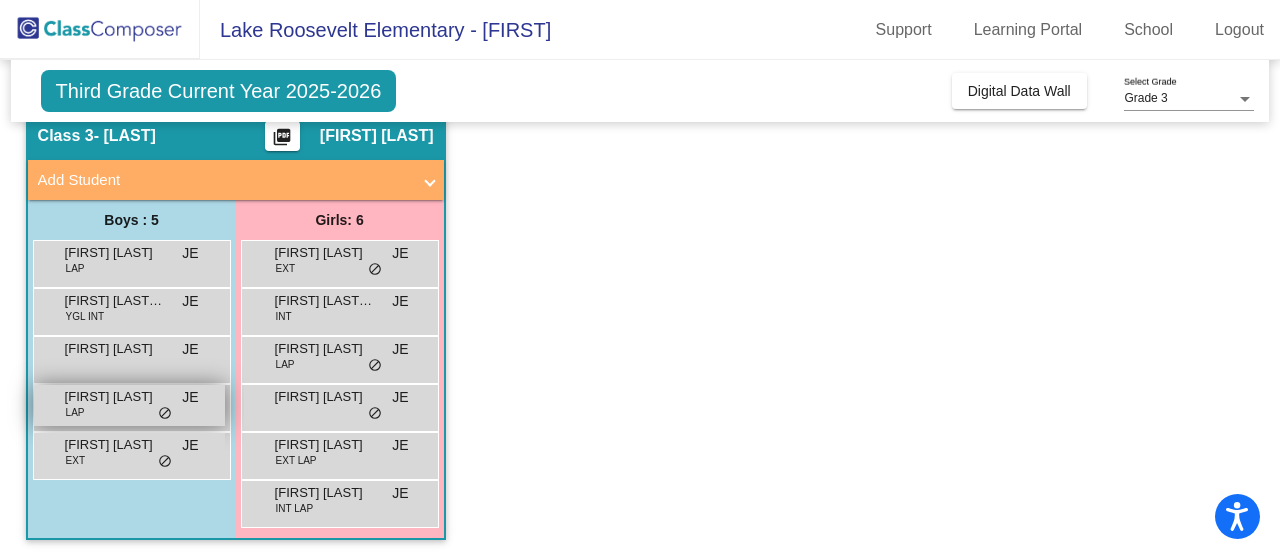 click on "Silas Schoning" at bounding box center [115, 397] 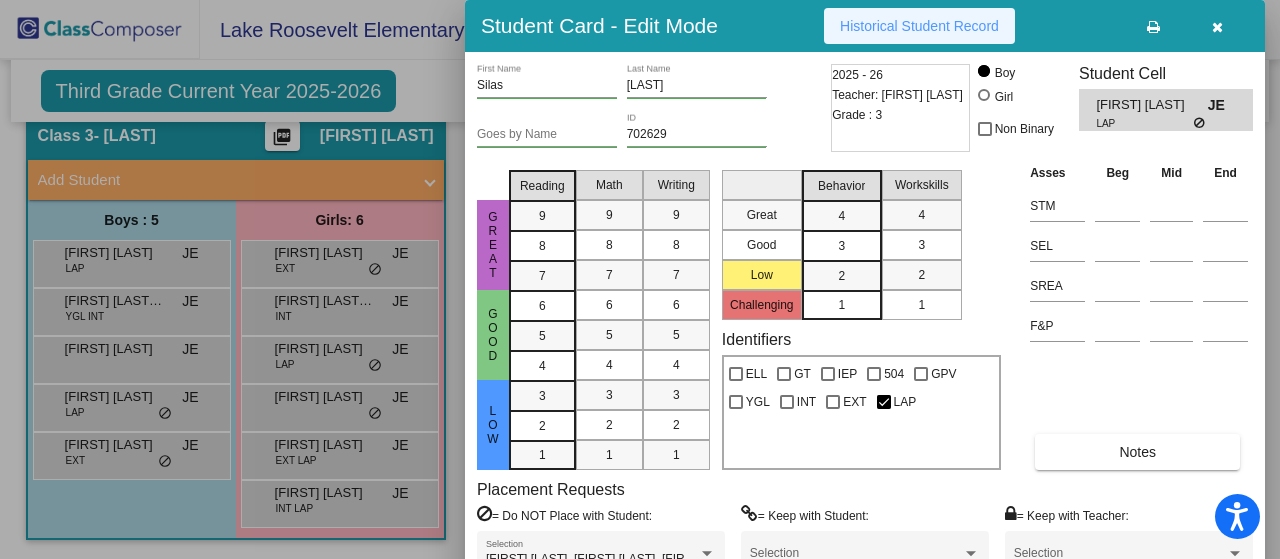 click on "Historical Student Record" at bounding box center [919, 26] 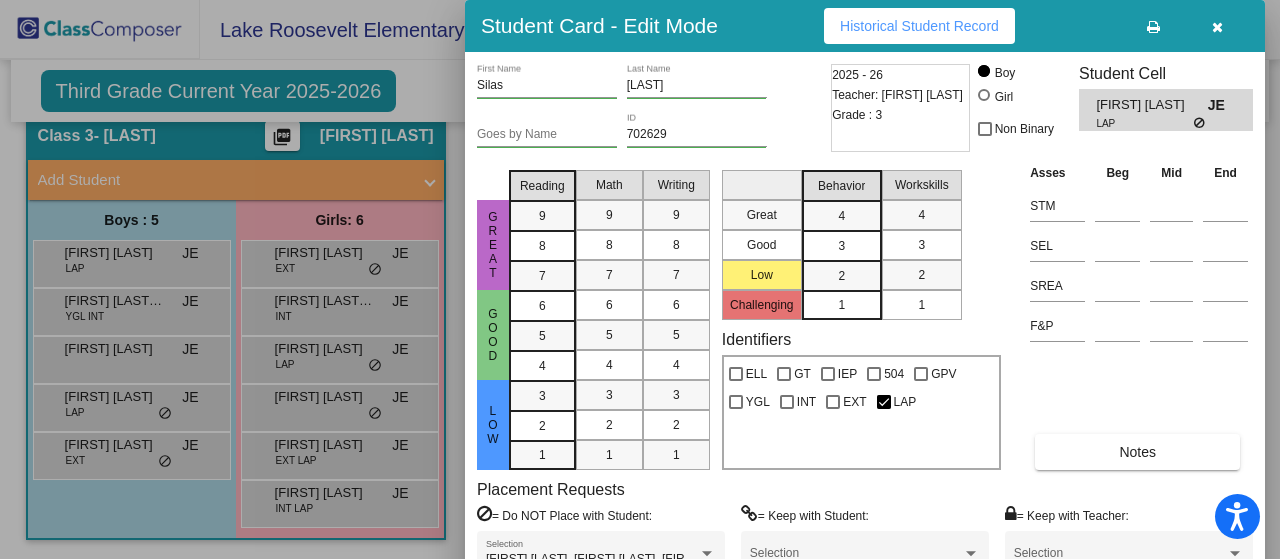 click at bounding box center [1217, 26] 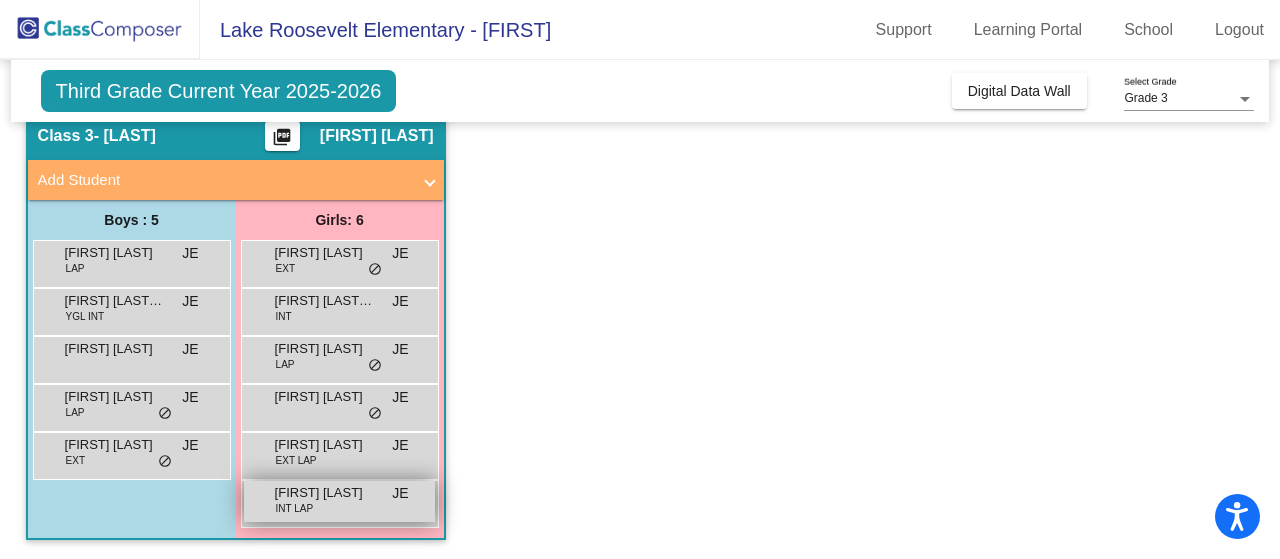 click on "INT LAP" at bounding box center [295, 508] 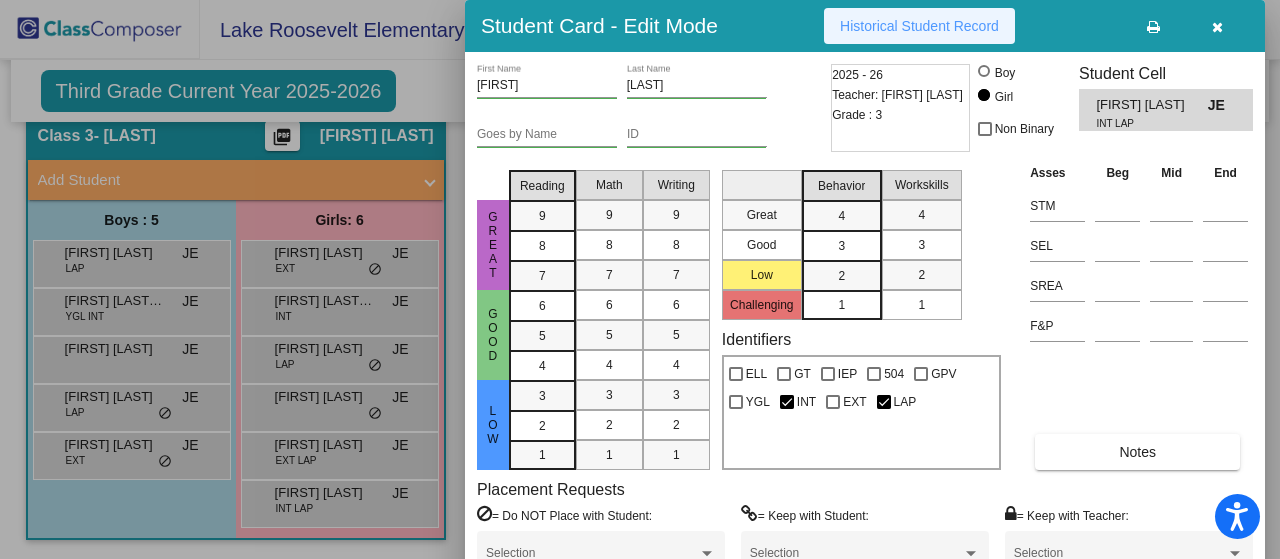 click on "Historical Student Record" at bounding box center (919, 26) 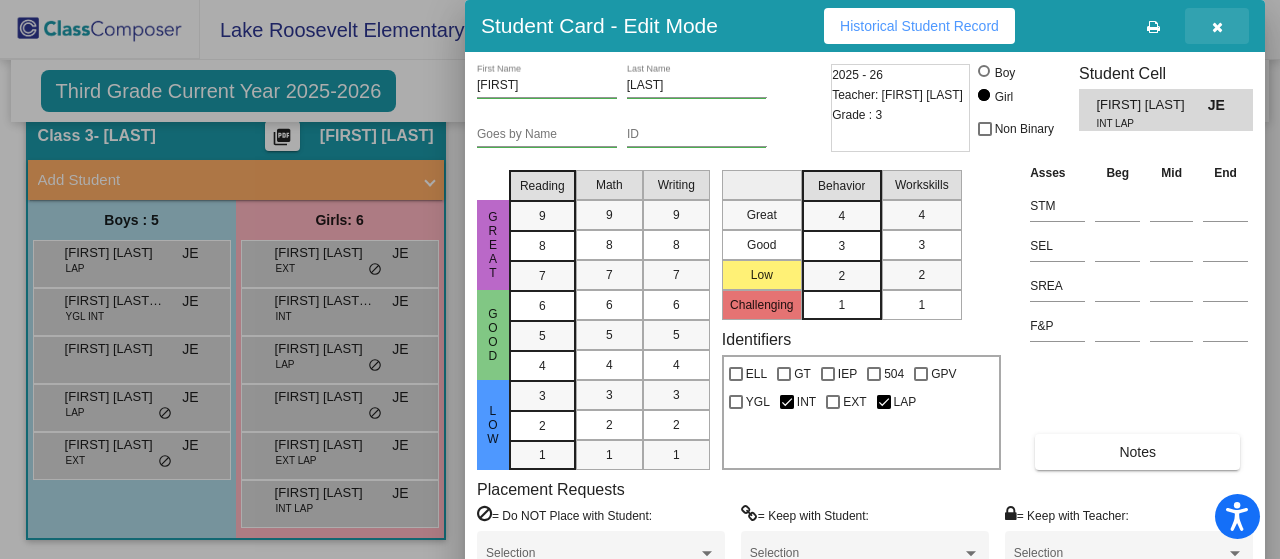 click at bounding box center (1217, 26) 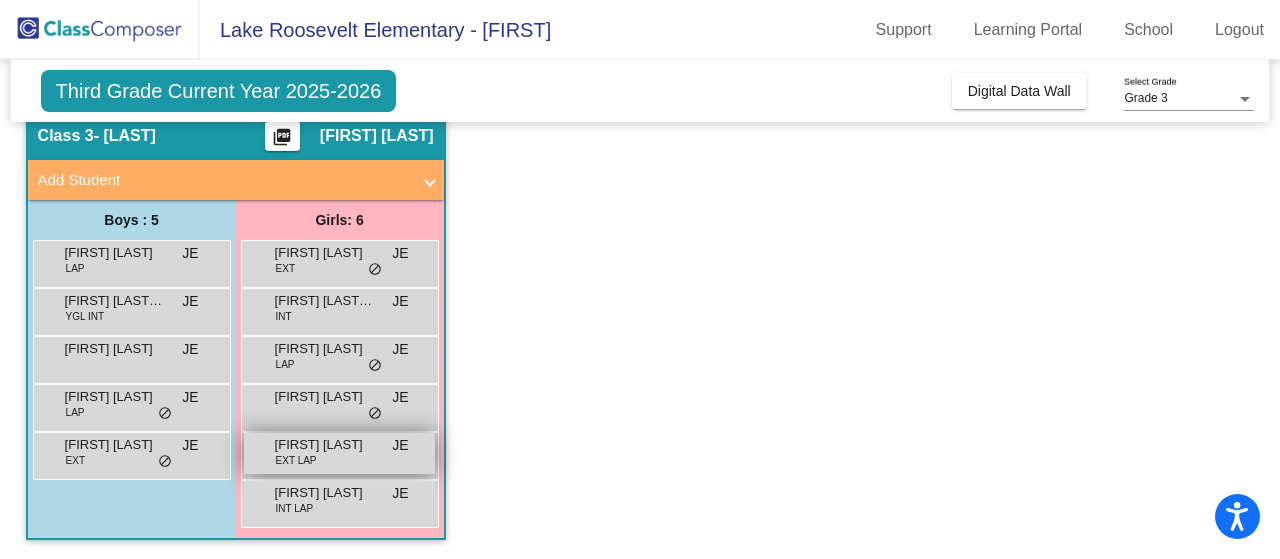 click on "EXT LAP" at bounding box center (296, 460) 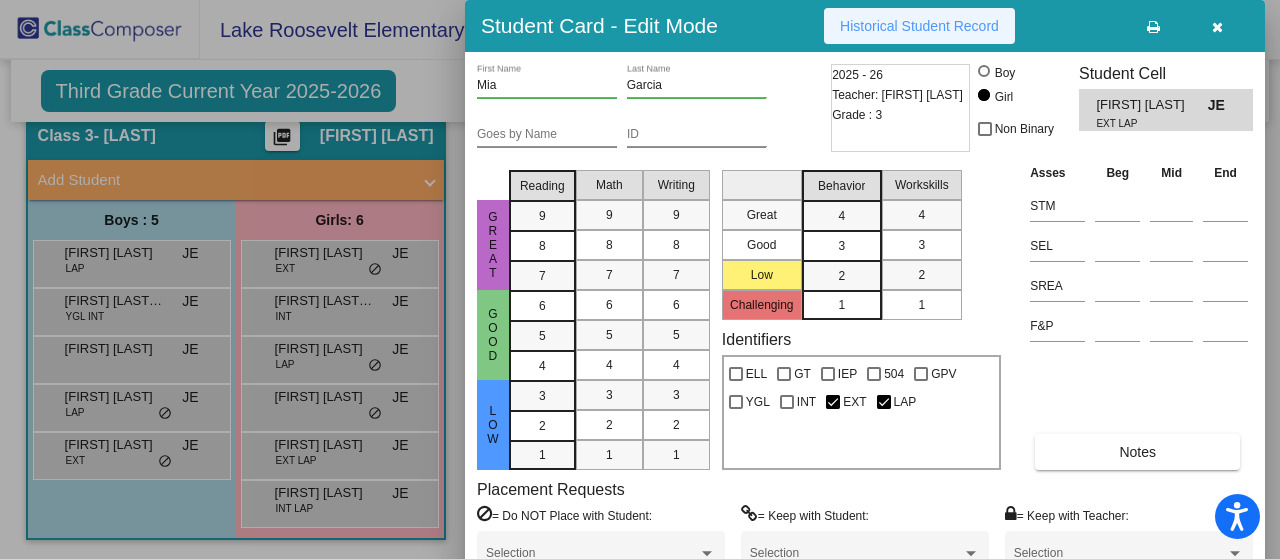 click on "Historical Student Record" at bounding box center [919, 26] 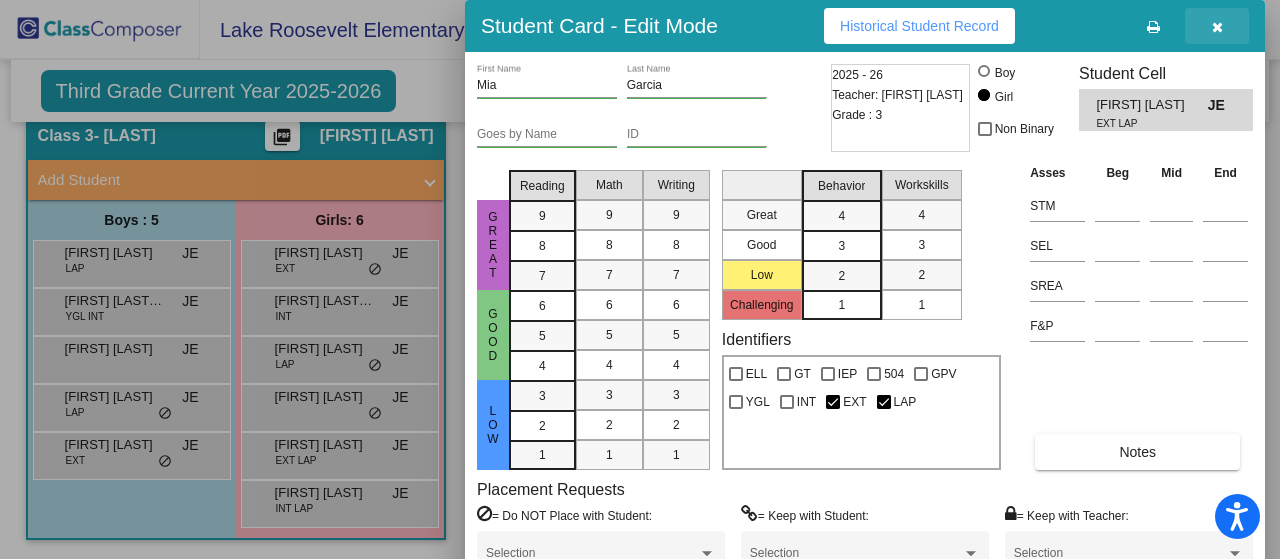 click at bounding box center (1217, 27) 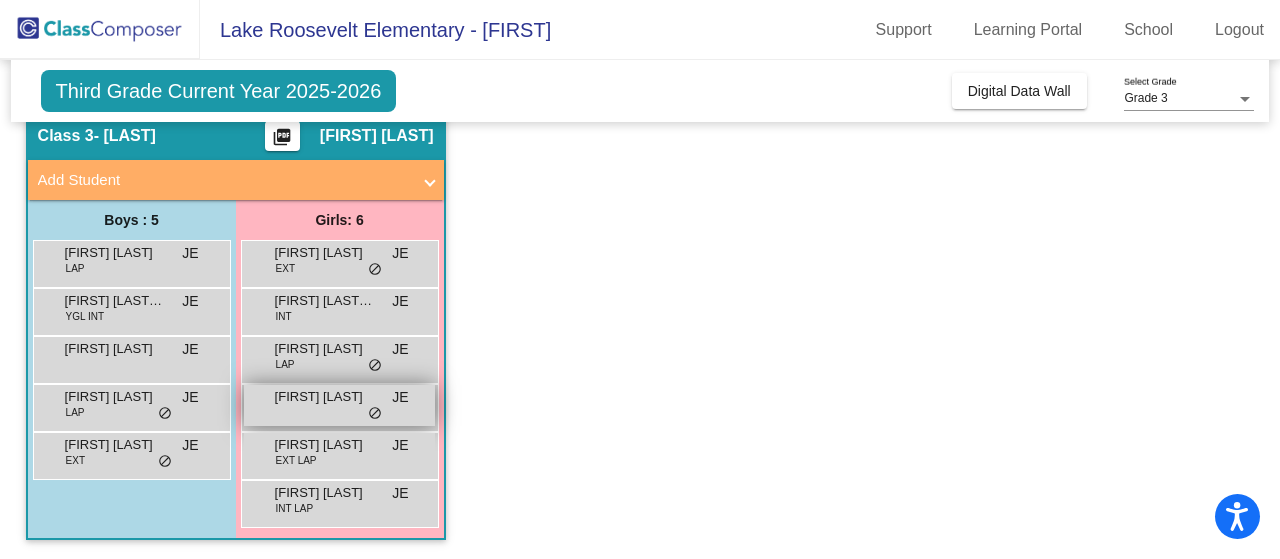 click on "Lilanna Sample JE lock do_not_disturb_alt" at bounding box center (339, 405) 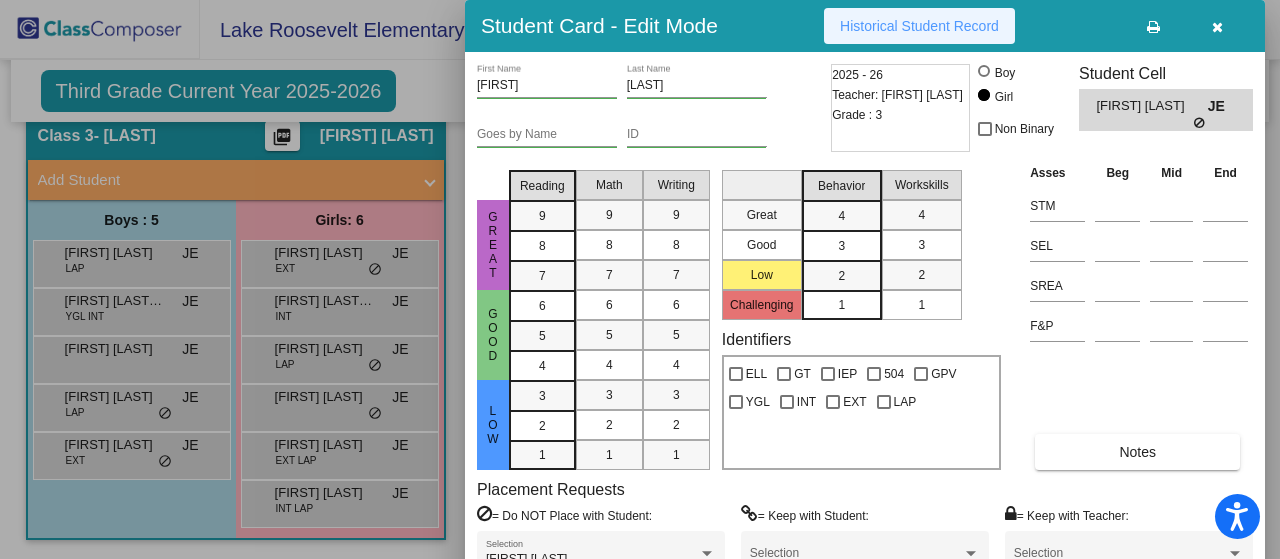 click on "Historical Student Record" at bounding box center [919, 26] 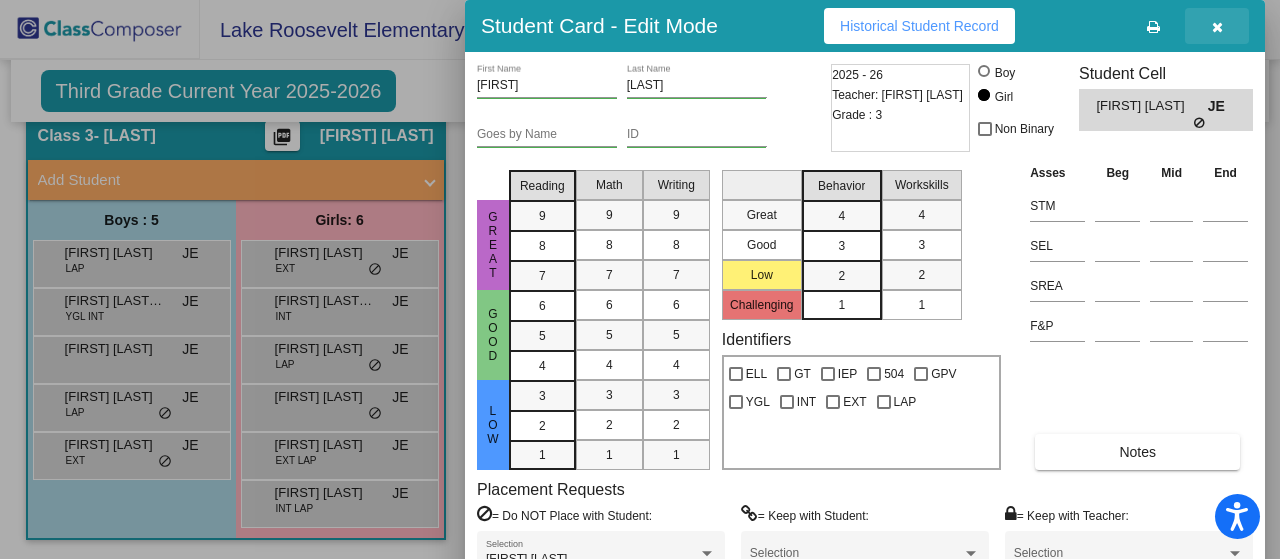 click at bounding box center (1217, 26) 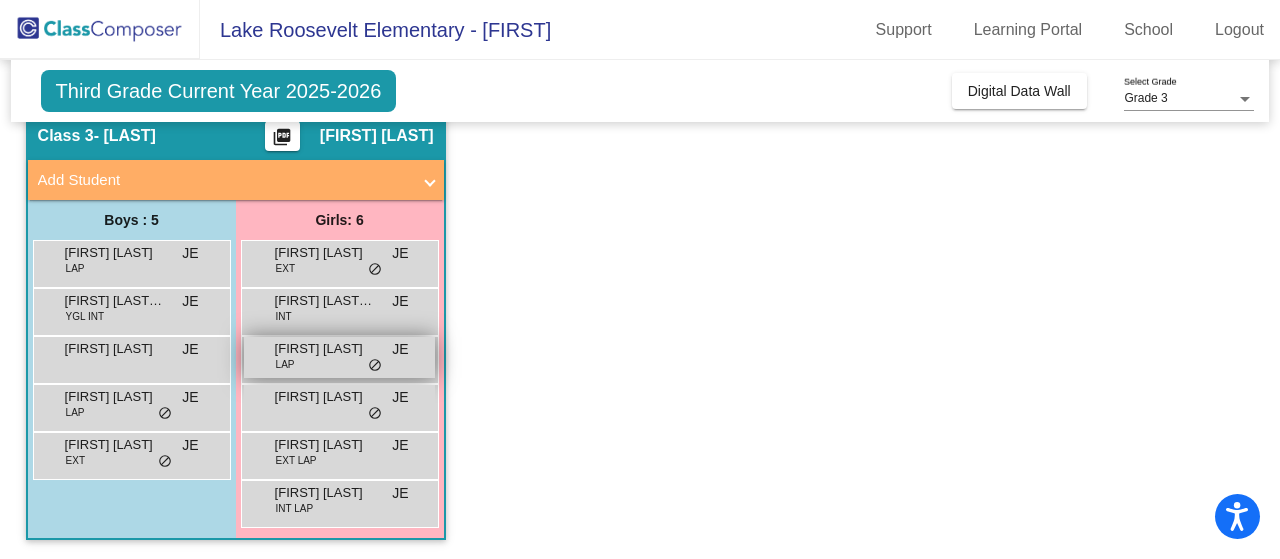 click on "Kiera Slater" at bounding box center [325, 349] 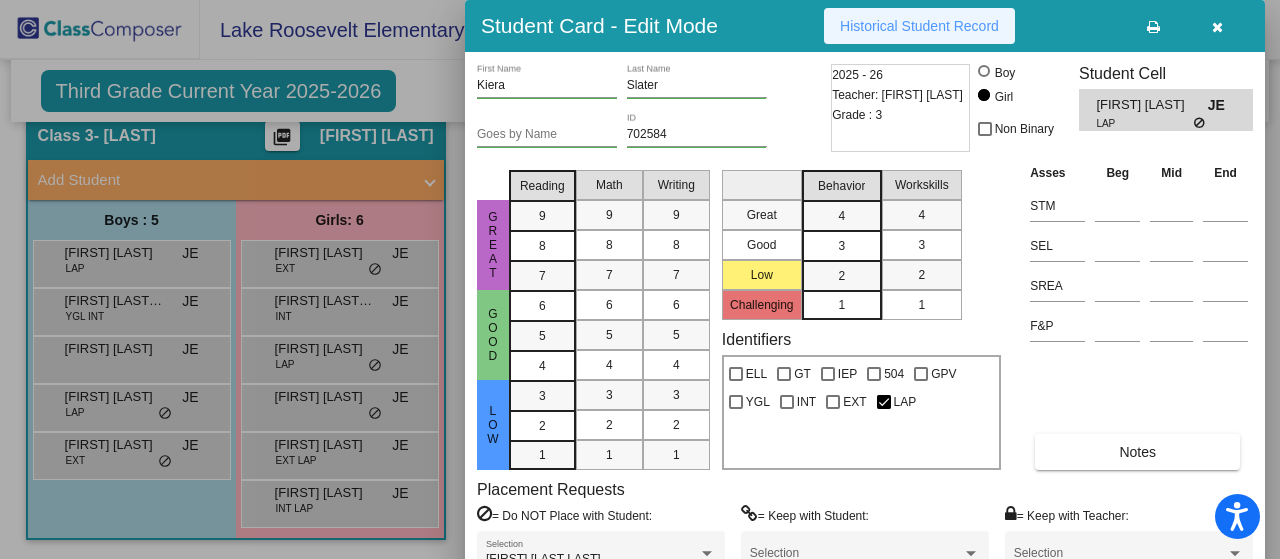 click on "Historical Student Record" at bounding box center [919, 26] 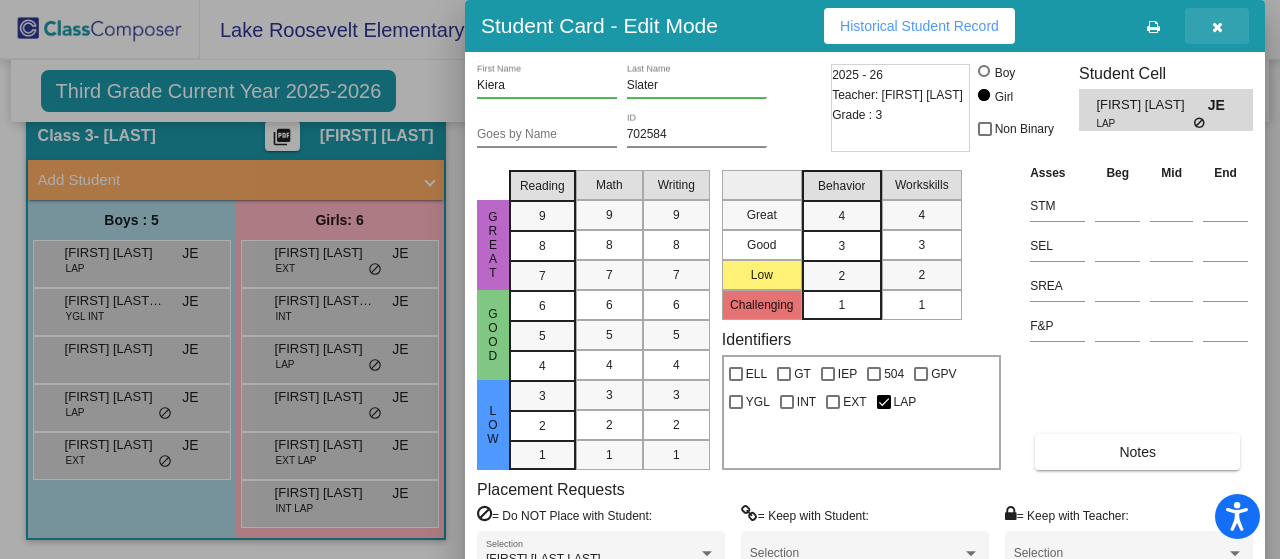 click at bounding box center (1217, 27) 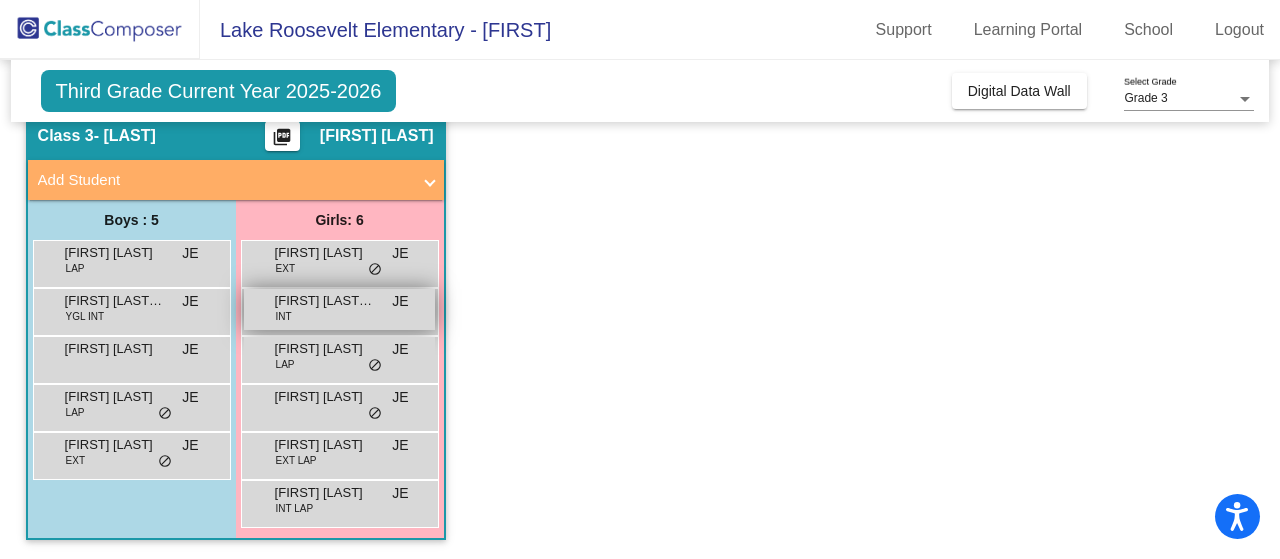 click on "Emmie Lu Adolph INT JE lock do_not_disturb_alt" at bounding box center [339, 309] 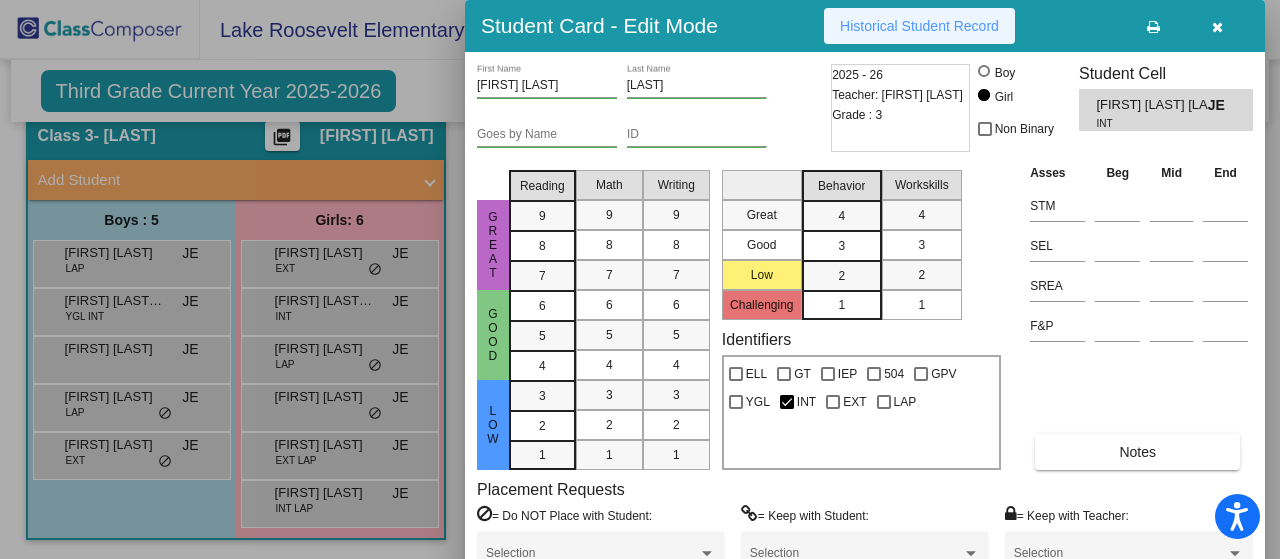 click on "Historical Student Record" at bounding box center [919, 26] 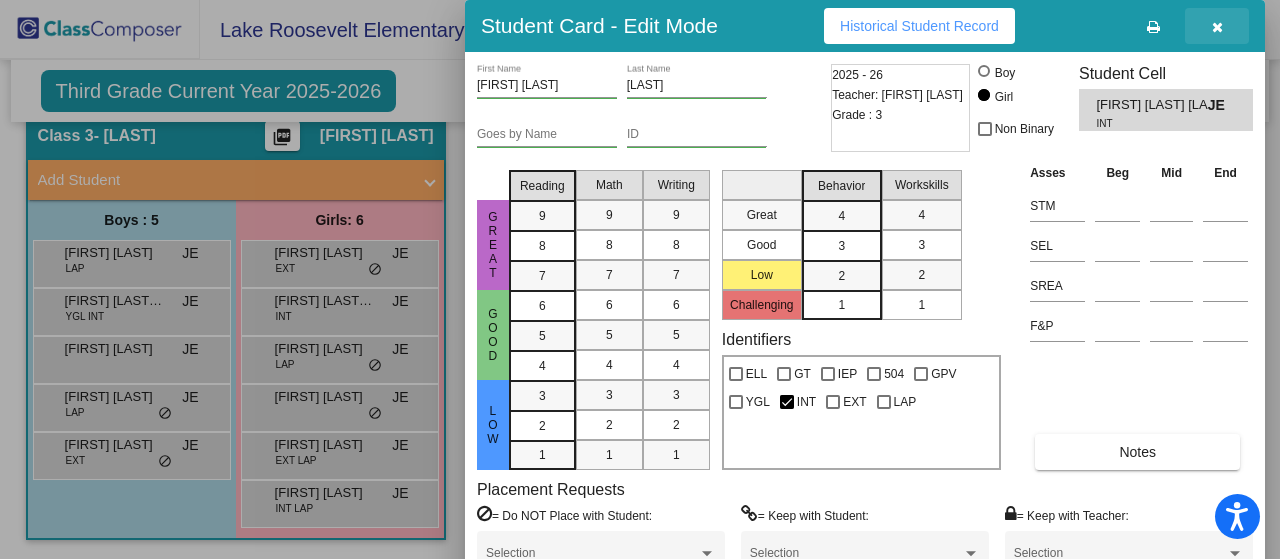 click at bounding box center [1217, 26] 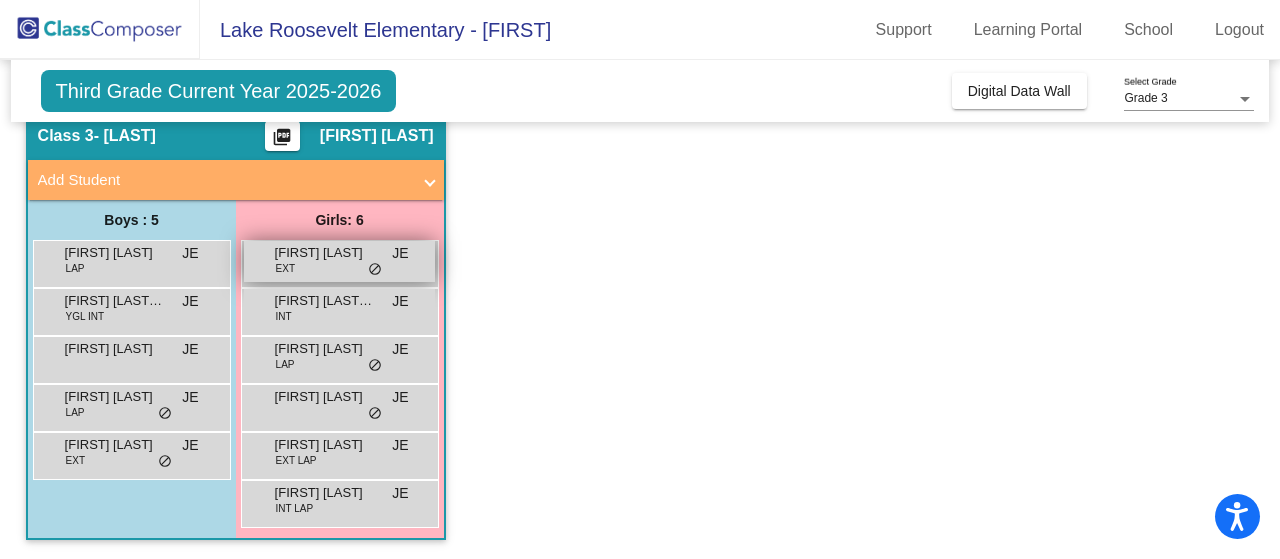 click on "Akira Jackson" at bounding box center (325, 253) 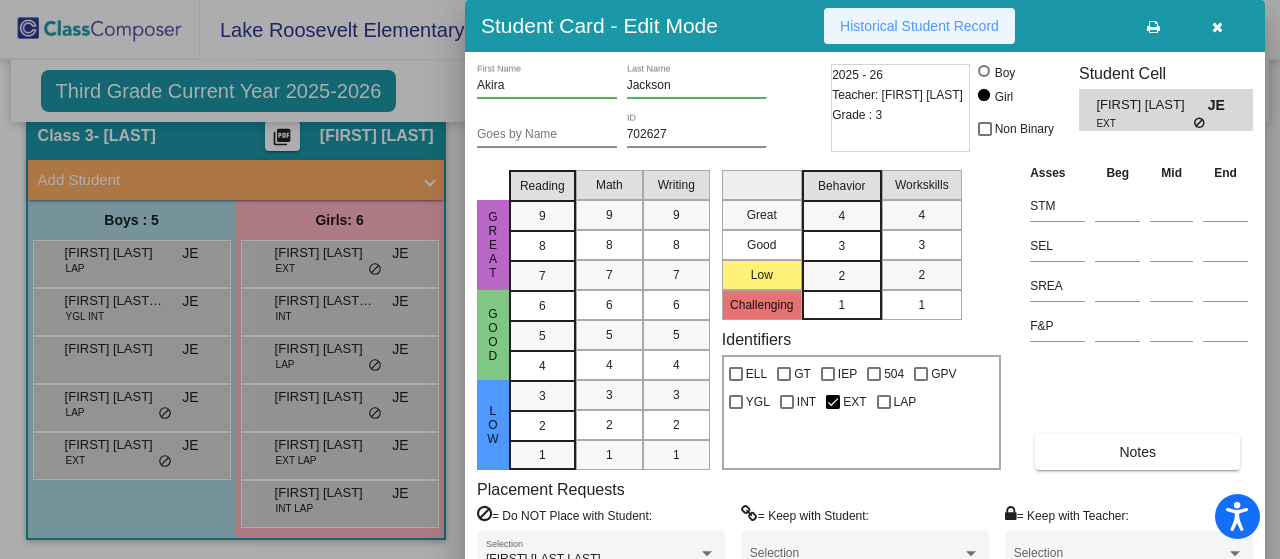 click on "Historical Student Record" at bounding box center (919, 26) 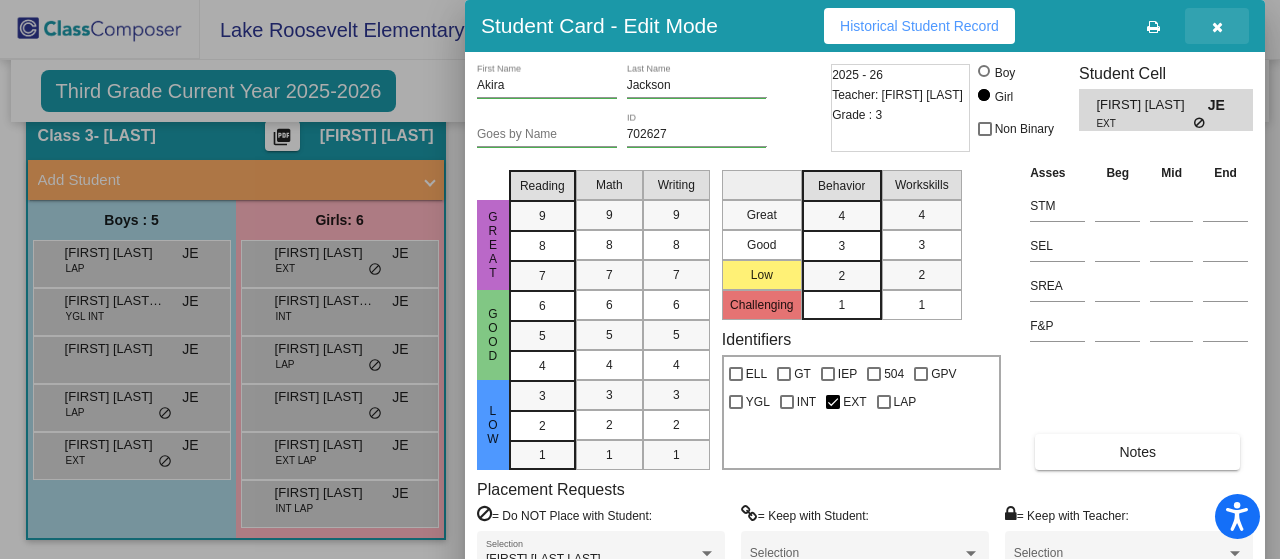 click at bounding box center [1217, 26] 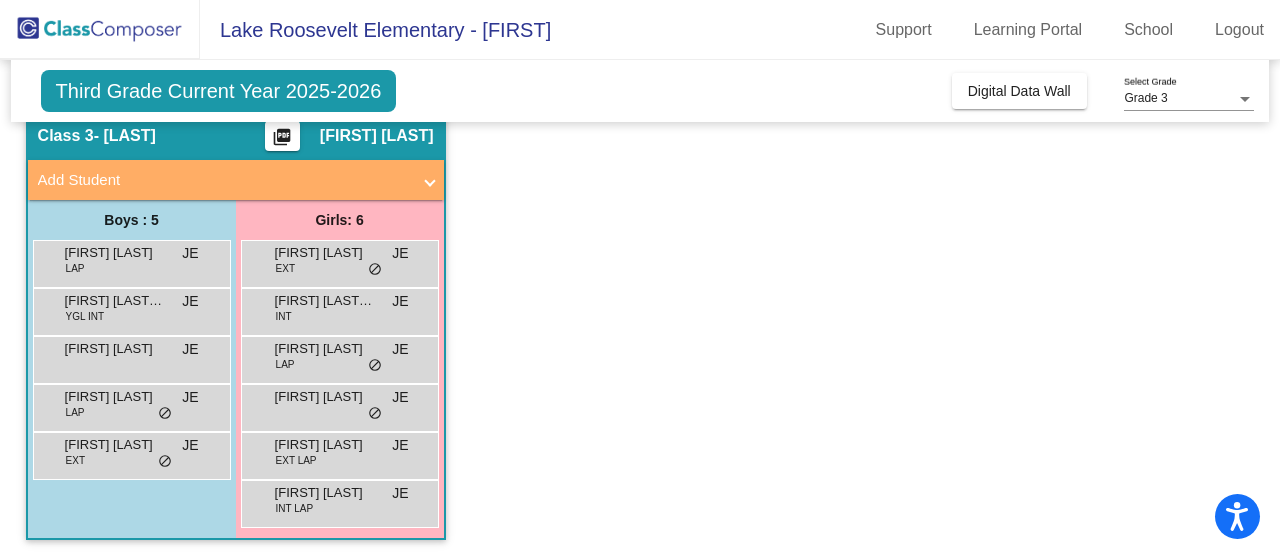 scroll, scrollTop: 0, scrollLeft: 0, axis: both 